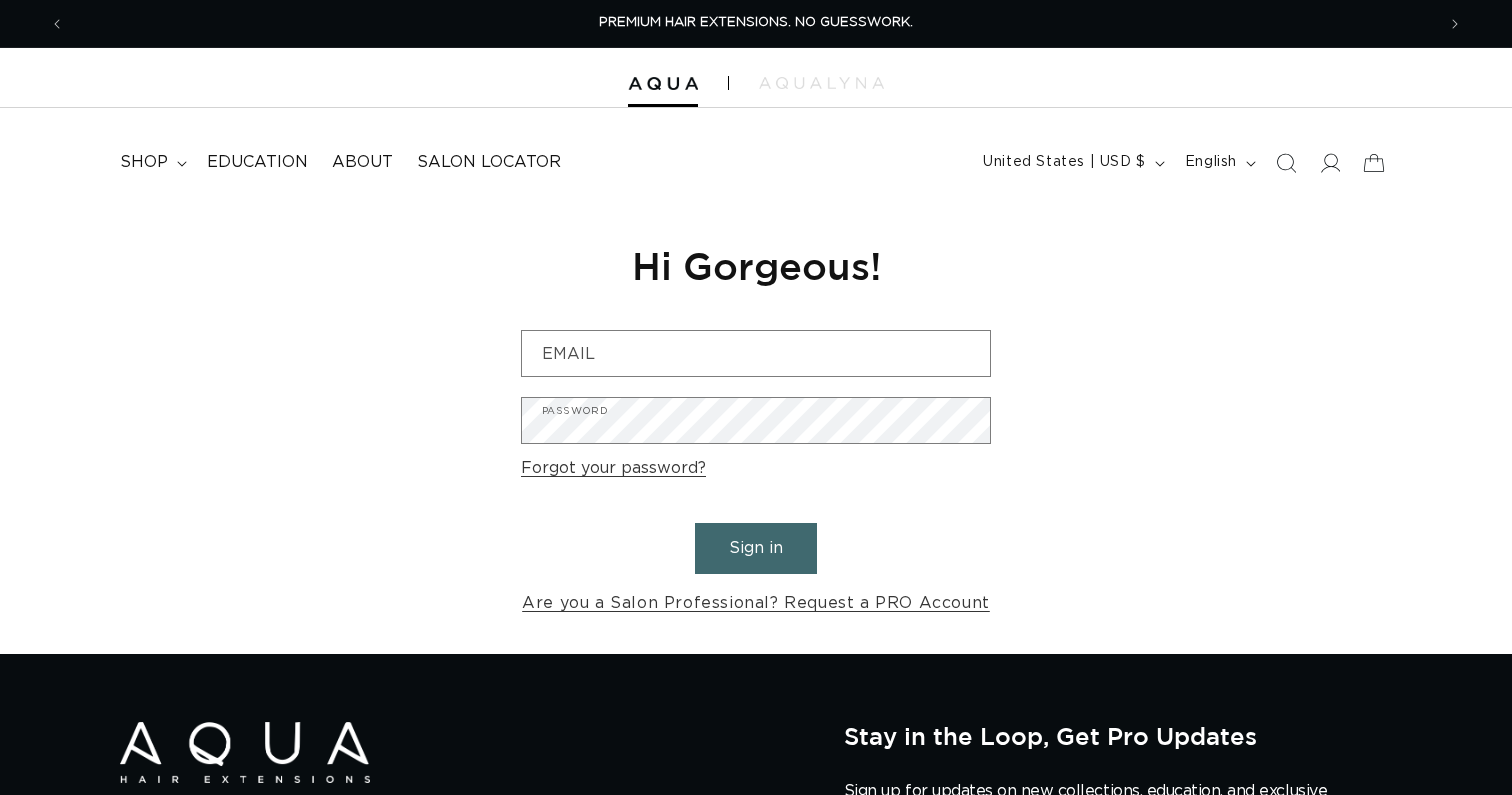 scroll, scrollTop: 0, scrollLeft: 0, axis: both 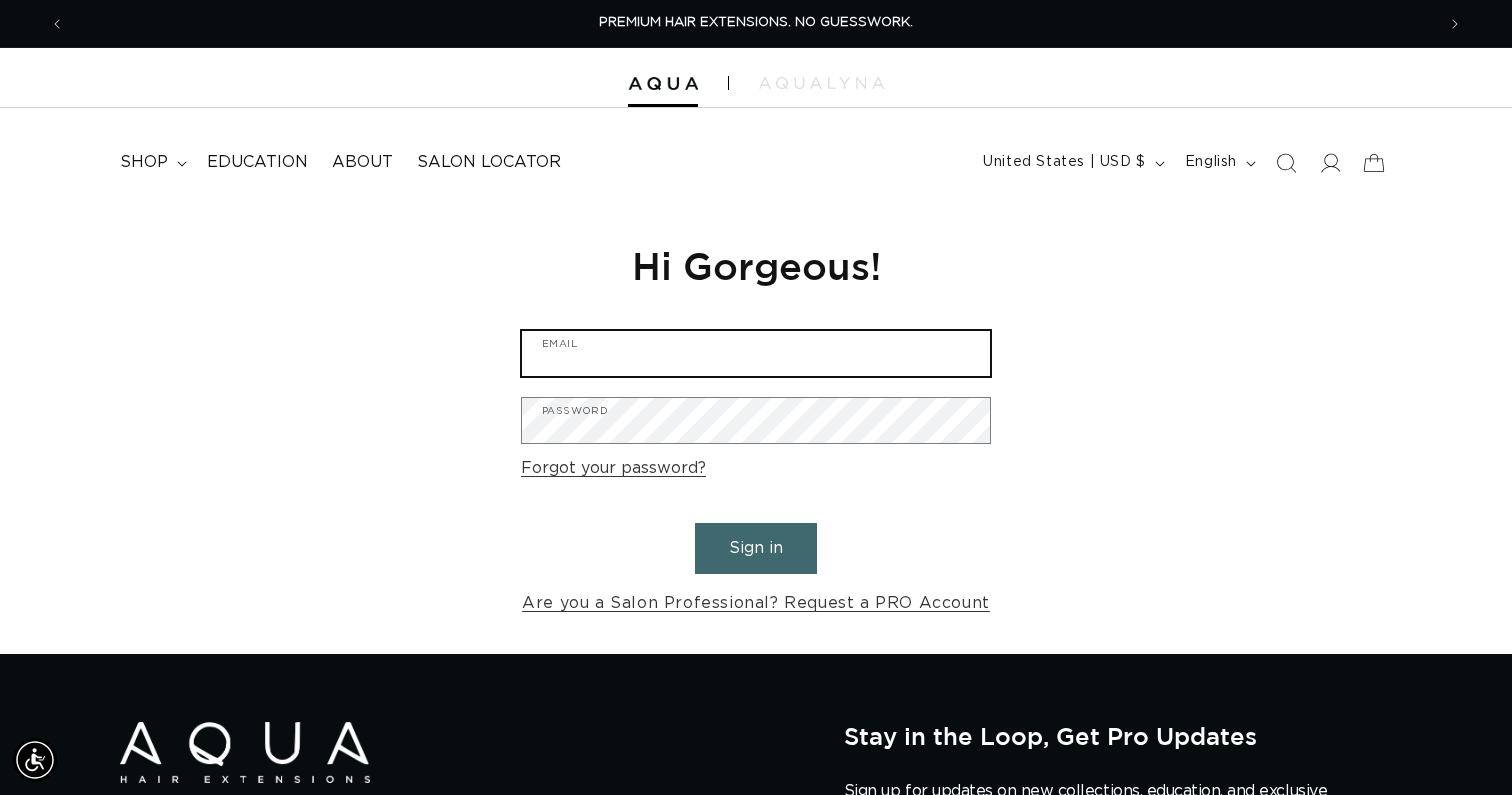 type on "aryanna@glasshouseindy.com" 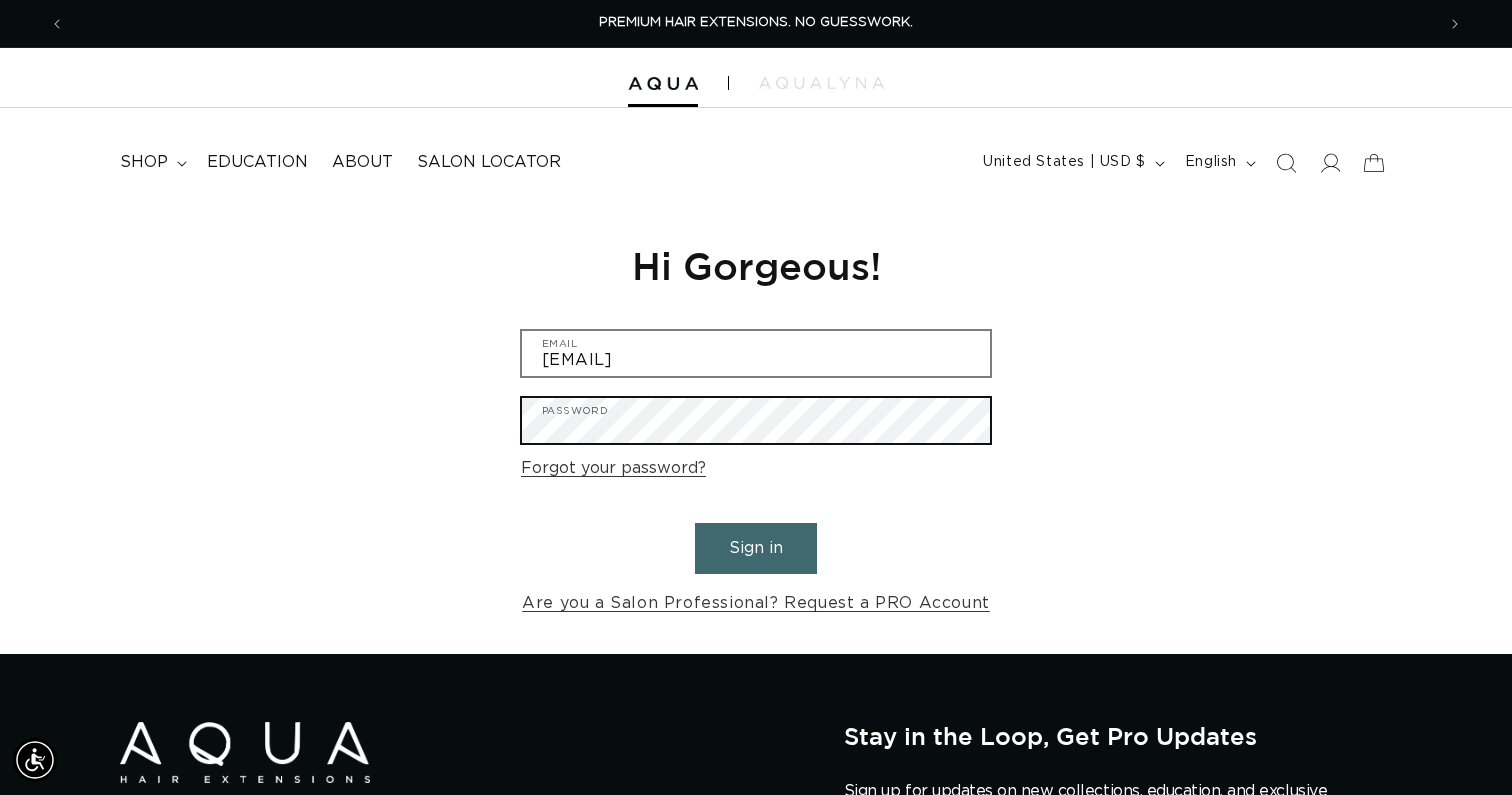 click on "Sign in" at bounding box center (756, 548) 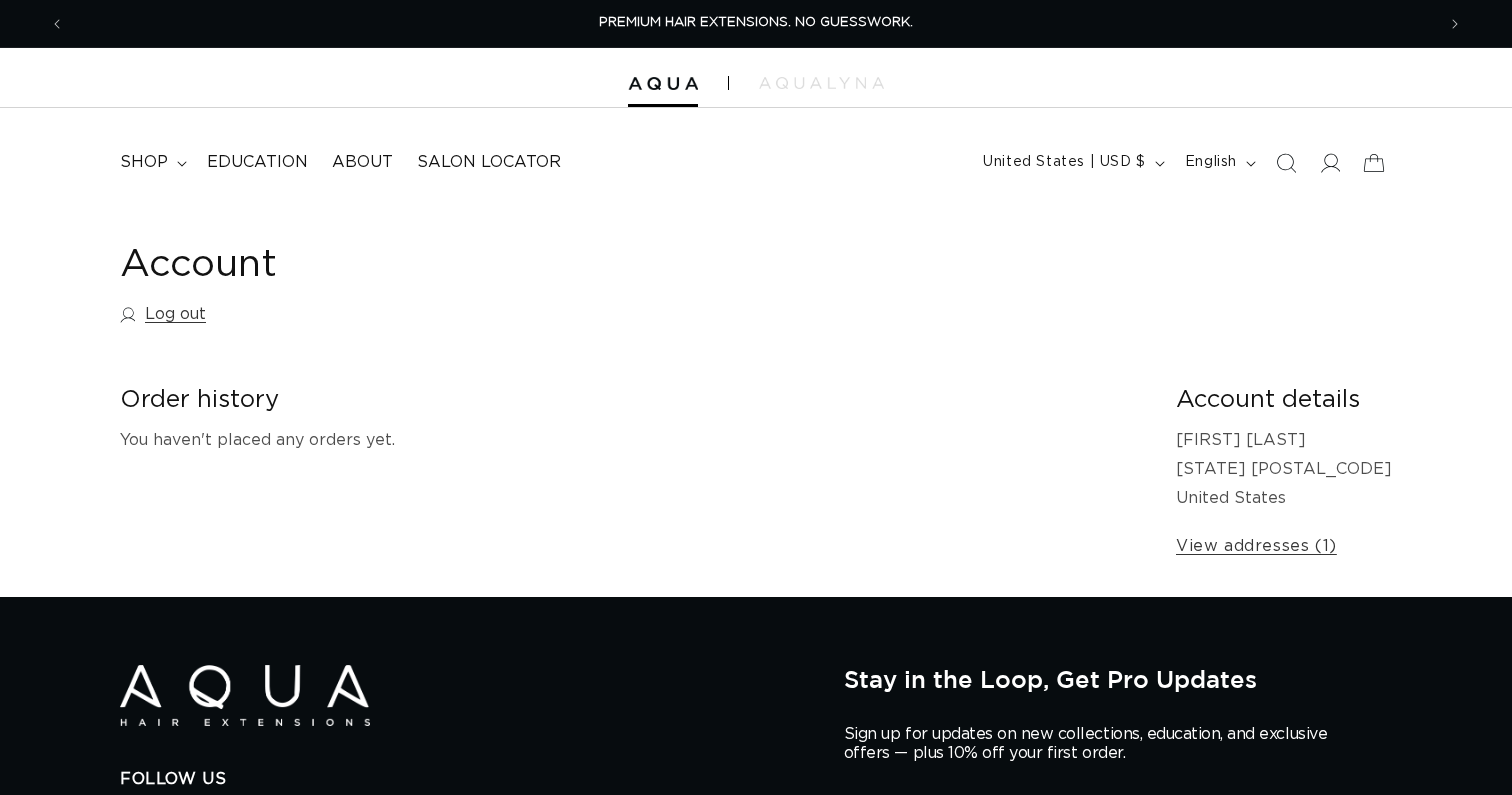 scroll, scrollTop: 0, scrollLeft: 0, axis: both 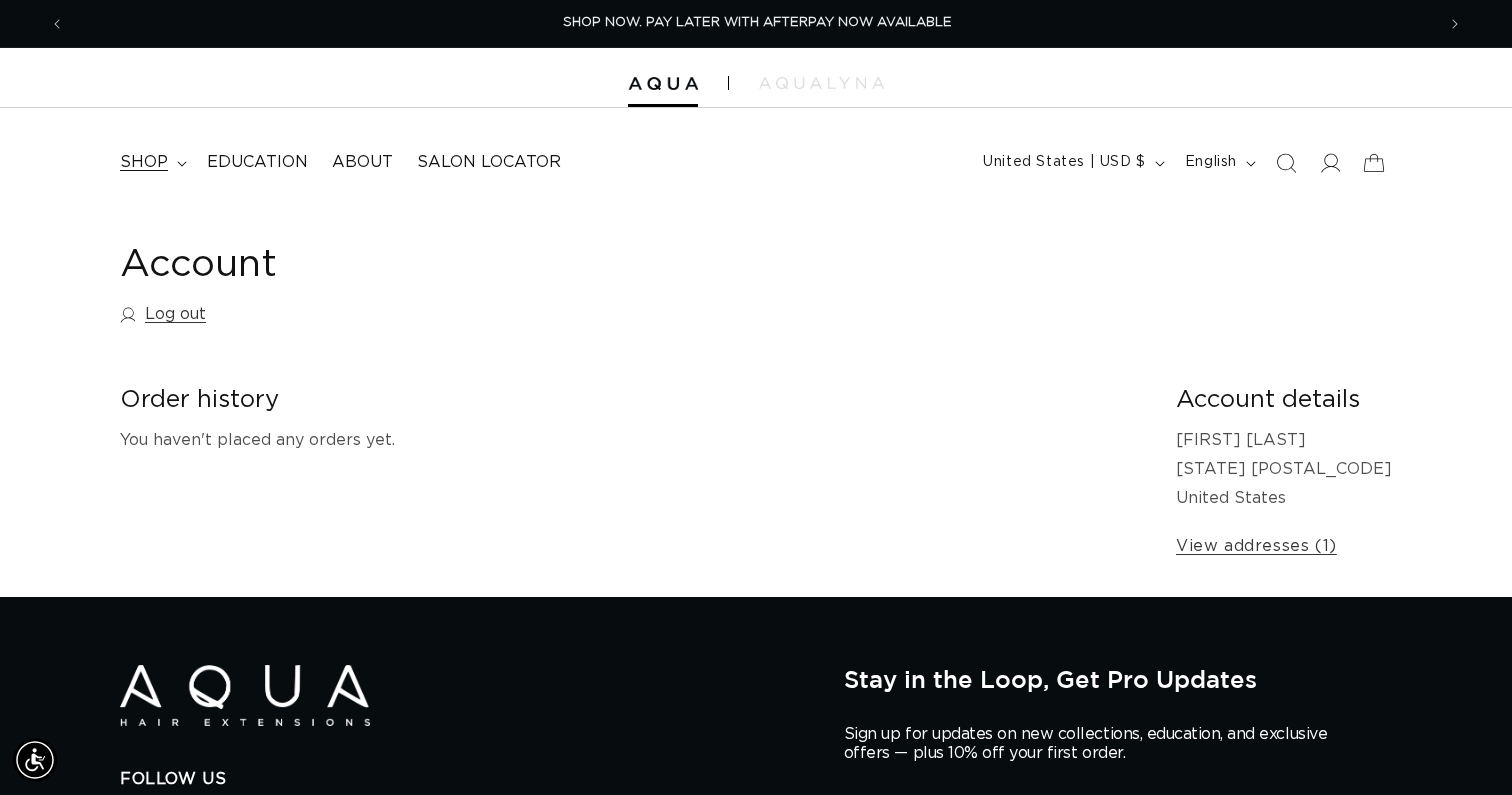 click on "shop" at bounding box center [151, 162] 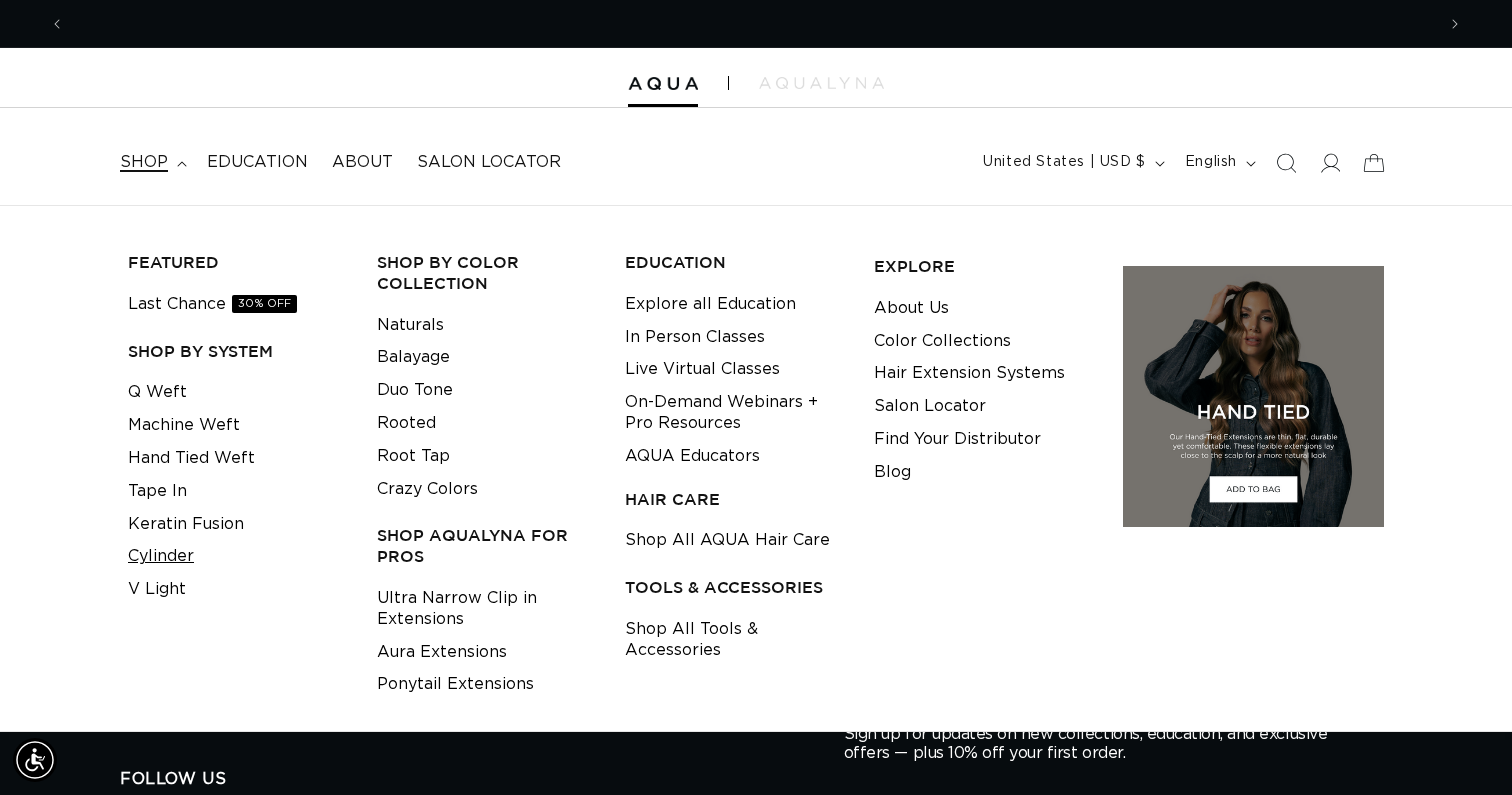 scroll, scrollTop: 0, scrollLeft: 0, axis: both 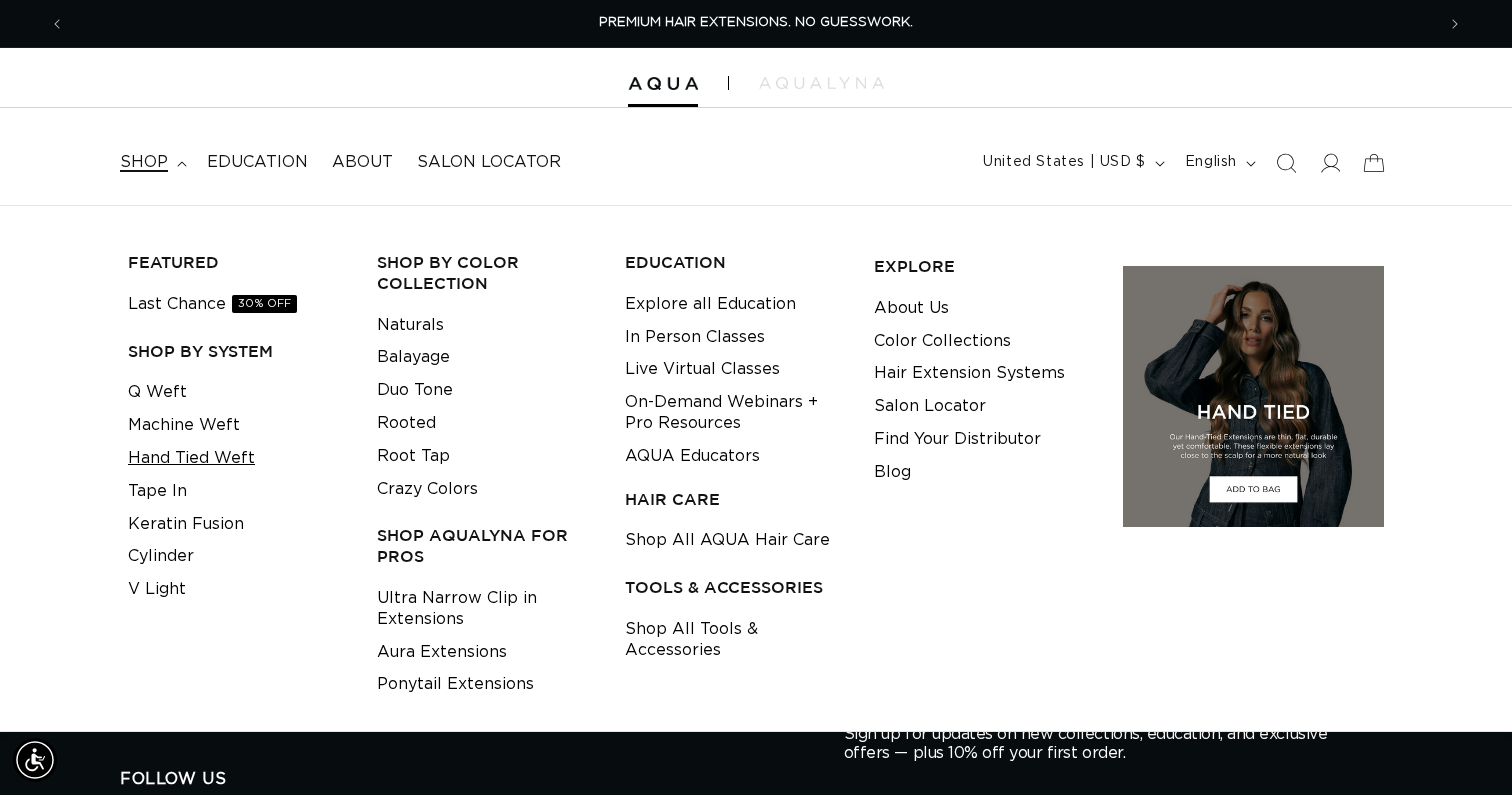 click on "Hand Tied Weft" at bounding box center [191, 458] 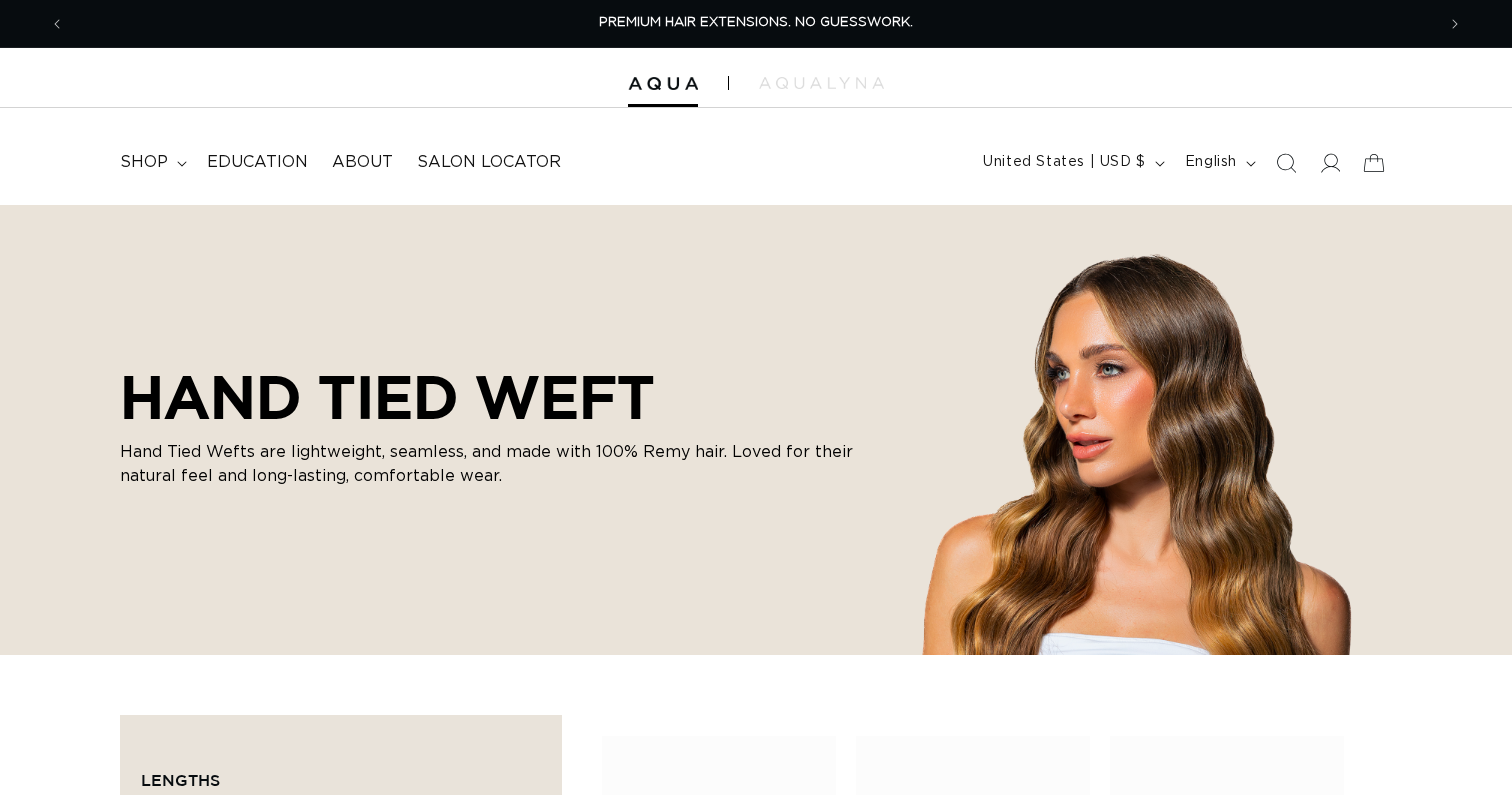 scroll, scrollTop: 0, scrollLeft: 0, axis: both 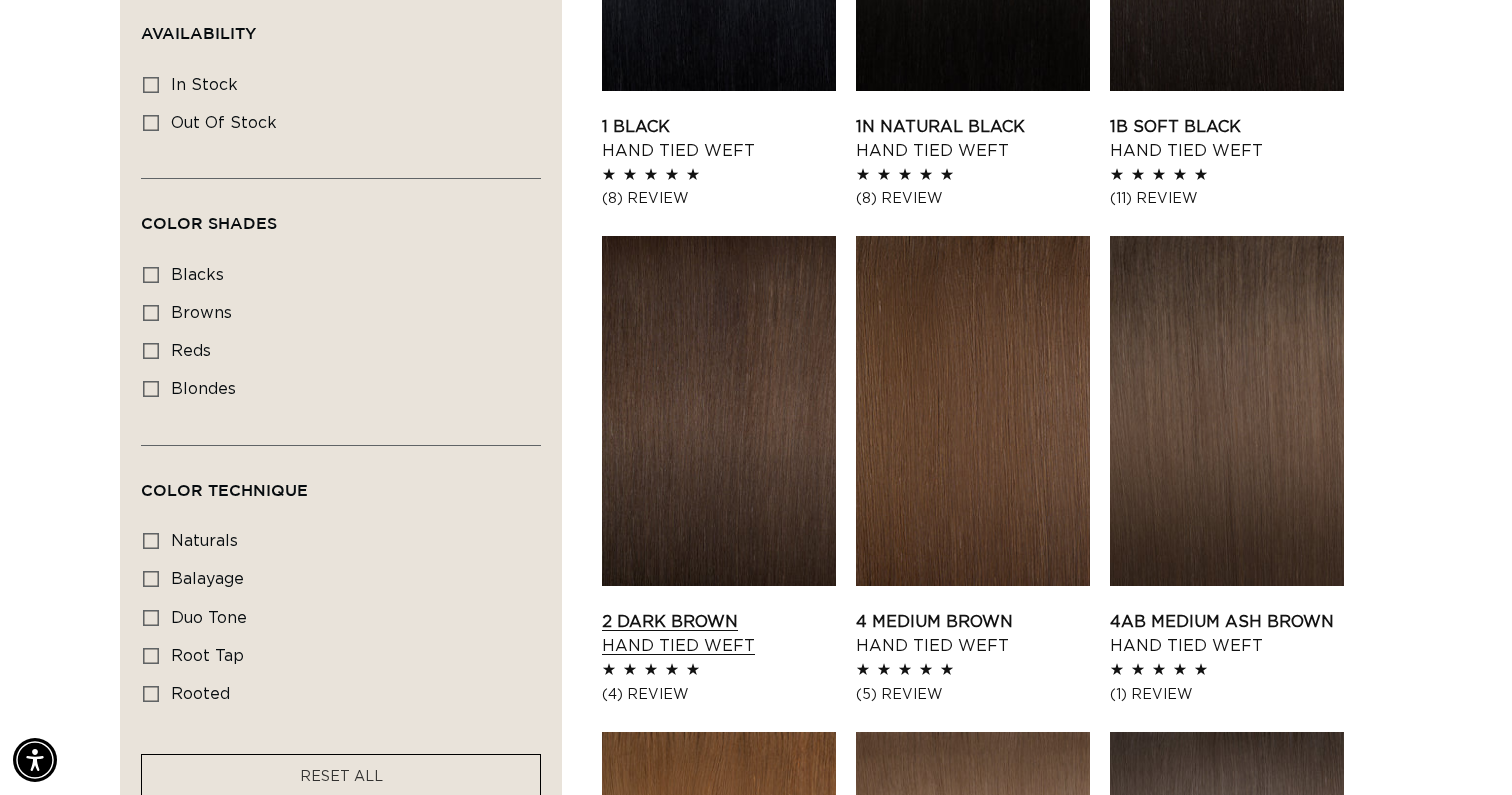 click on "2 Dark Brown
Hand Tied Weft" at bounding box center (719, 634) 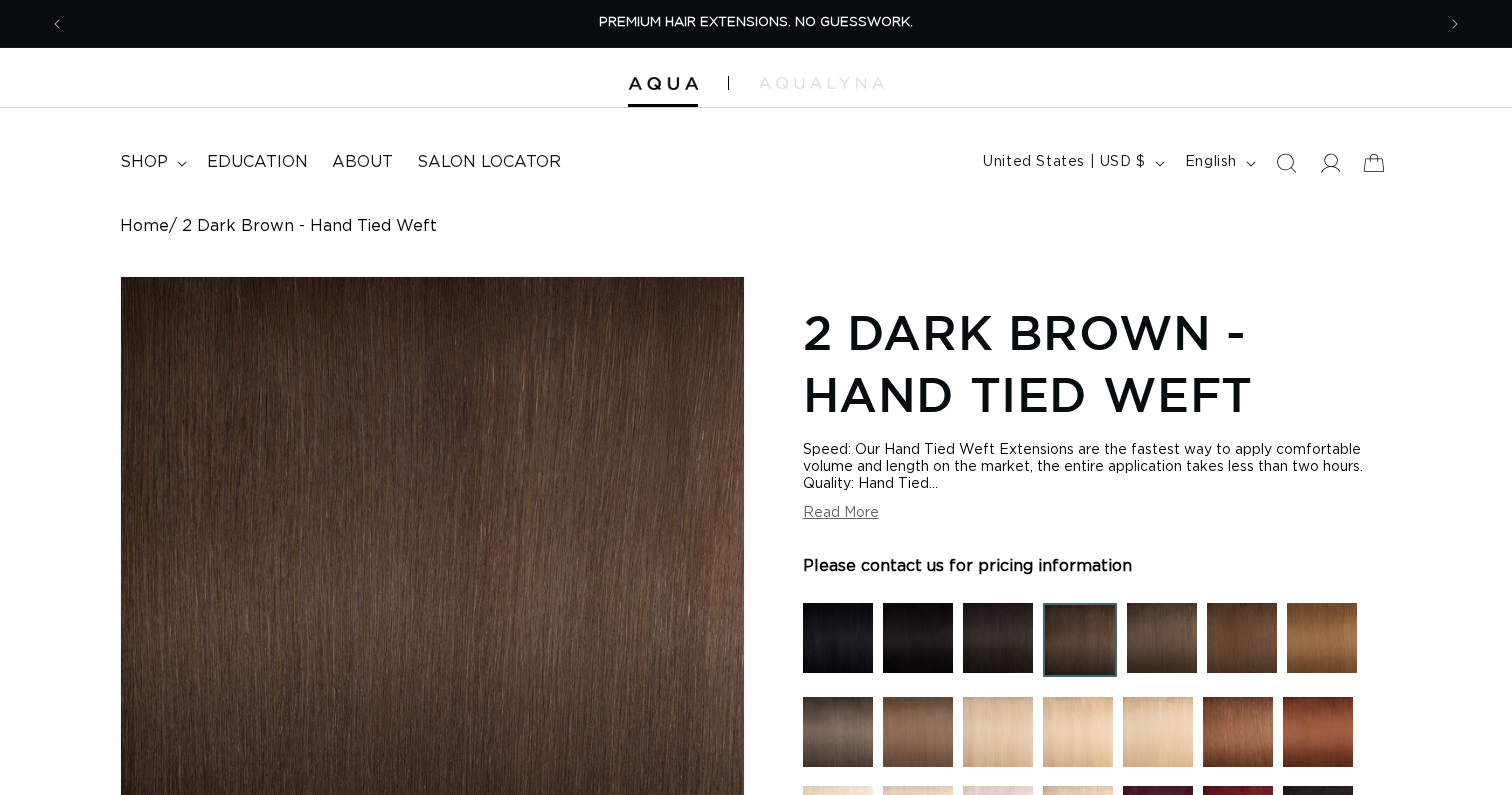 scroll, scrollTop: 0, scrollLeft: 0, axis: both 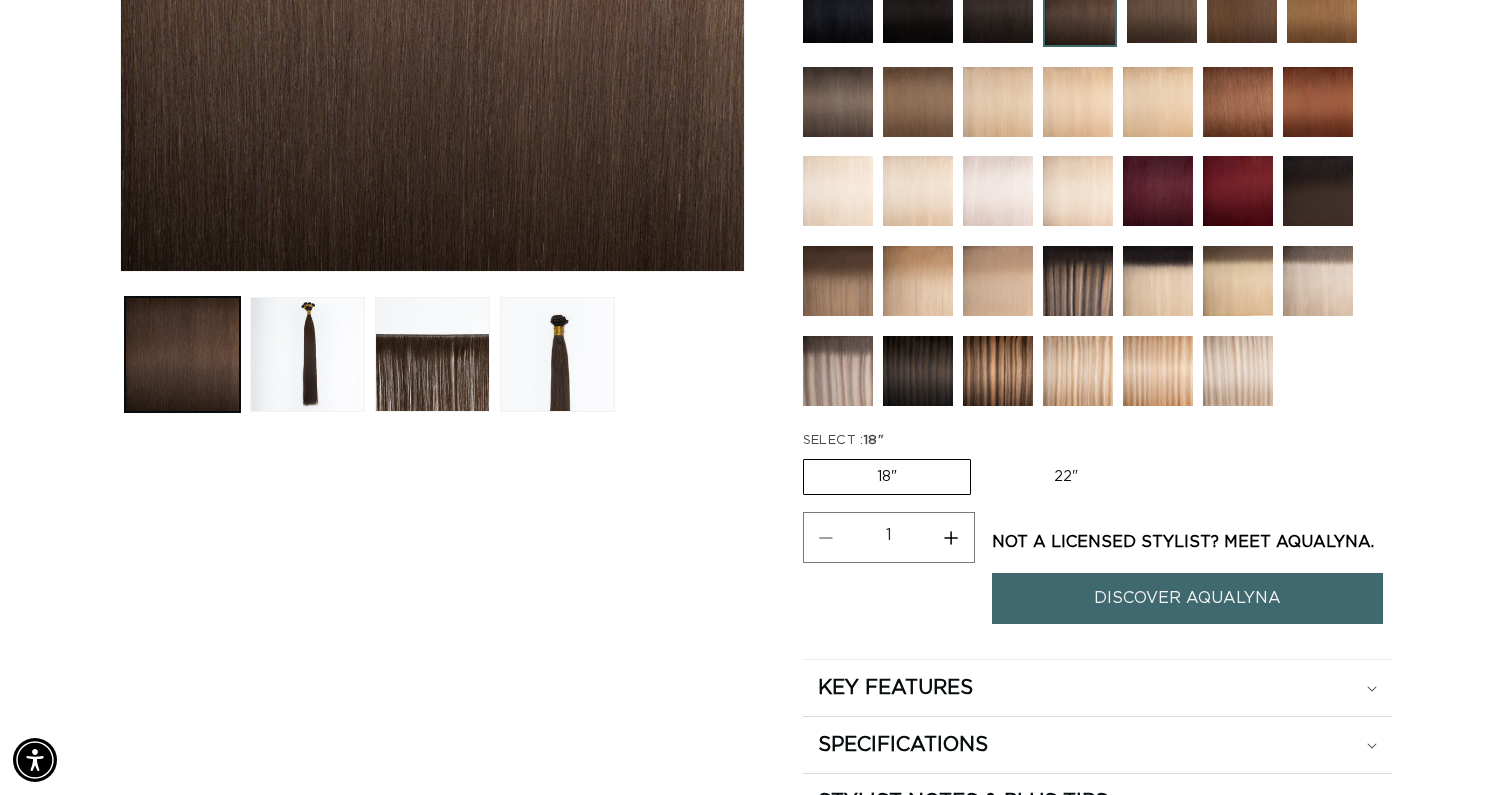 click on "22" Variant sold out or unavailable" at bounding box center (1066, 477) 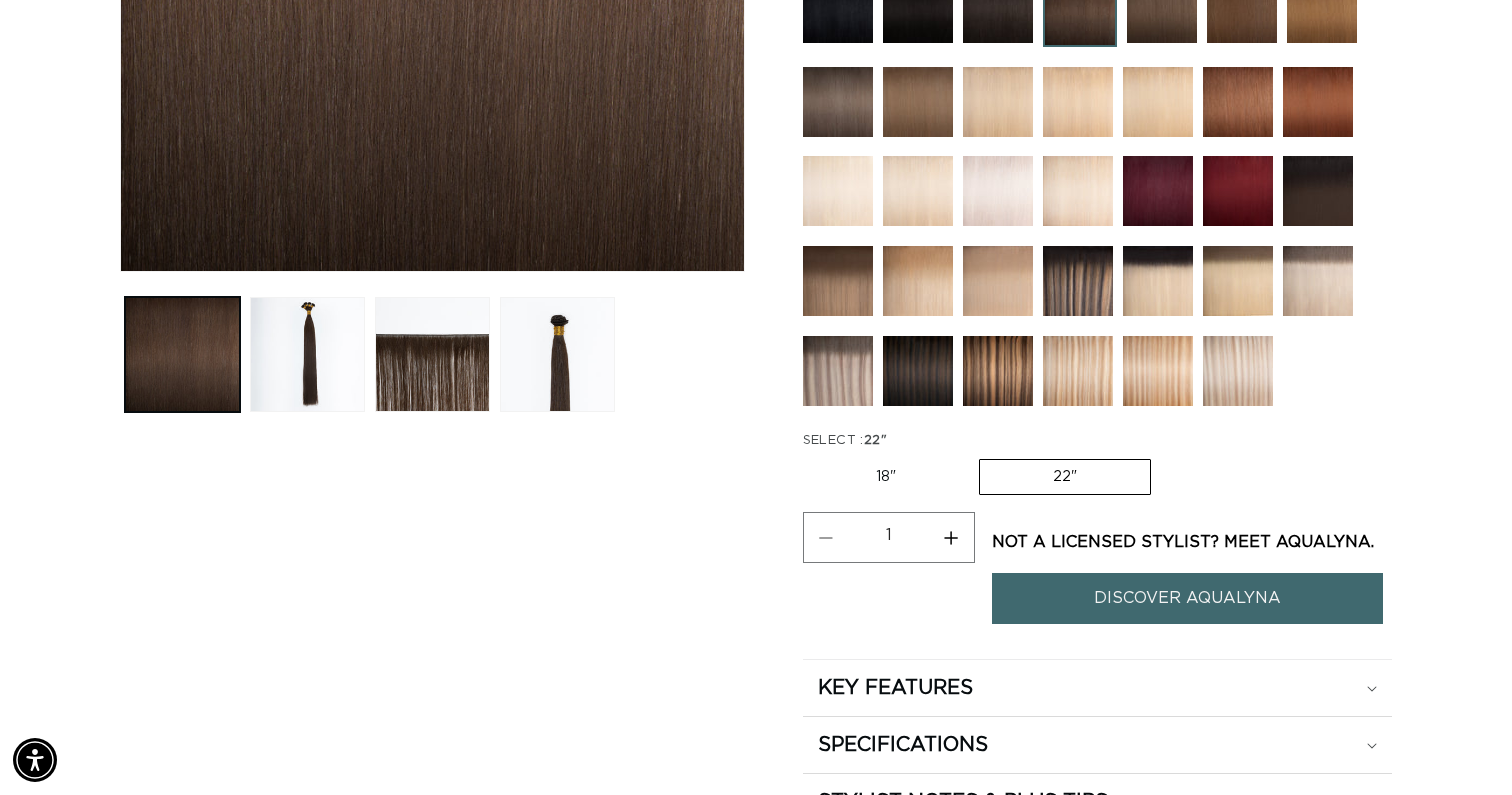 scroll, scrollTop: 0, scrollLeft: 1370, axis: horizontal 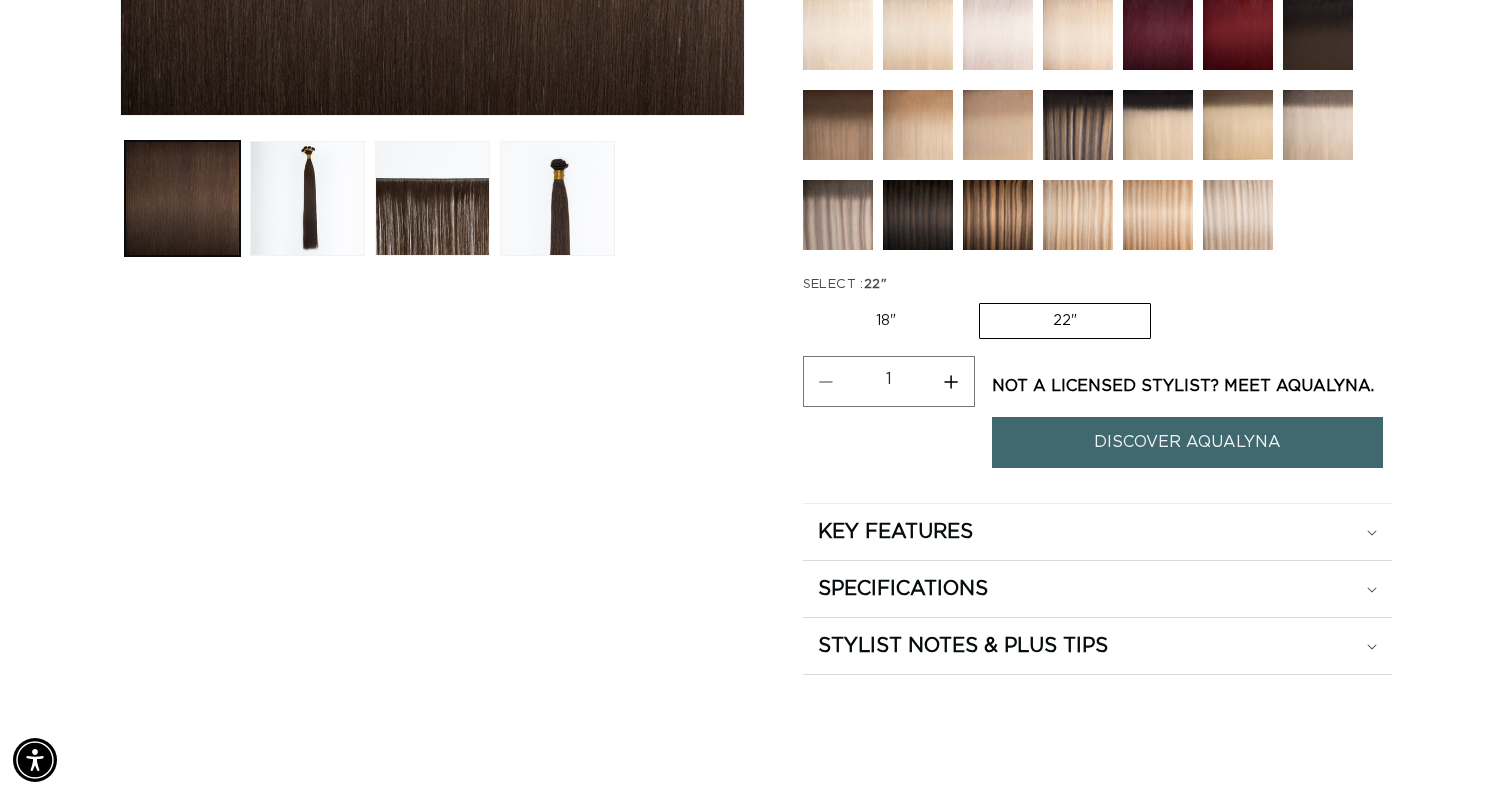click on "DISCOVER AQUALYNA" at bounding box center [1187, 442] 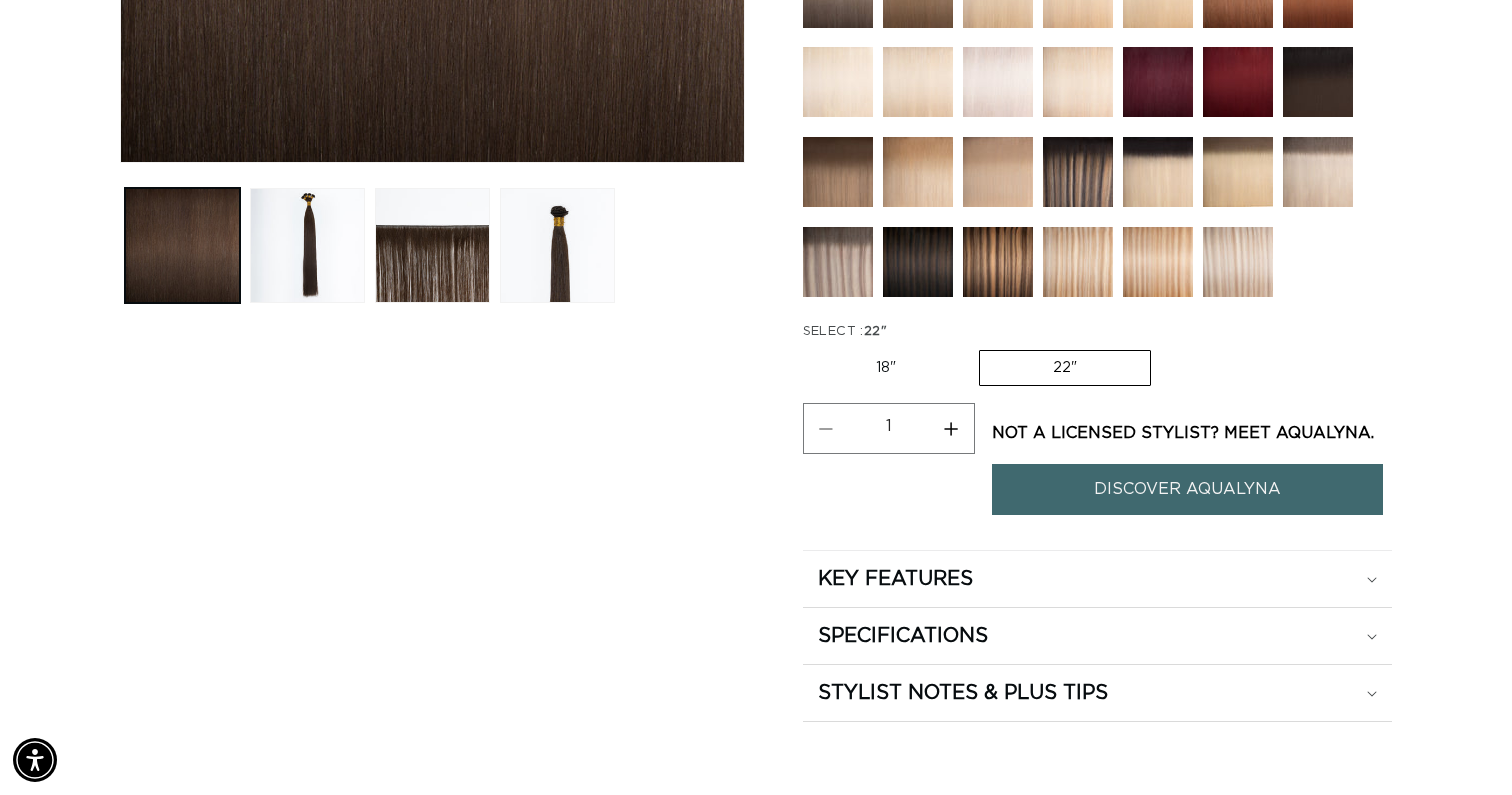 scroll, scrollTop: 742, scrollLeft: 0, axis: vertical 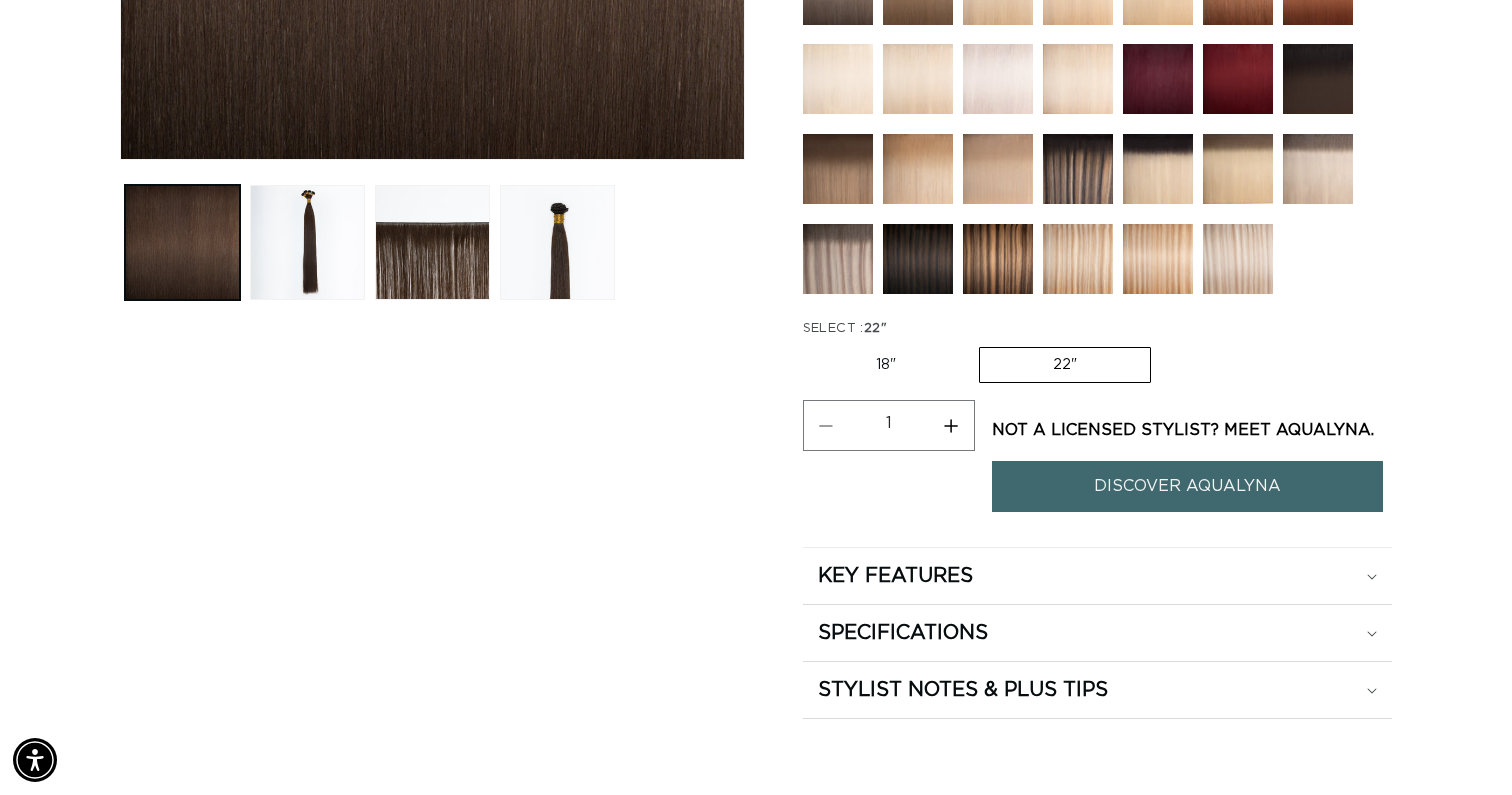 click on "Not a Licensed stylist? Meet Aqualyna." at bounding box center (1187, 430) 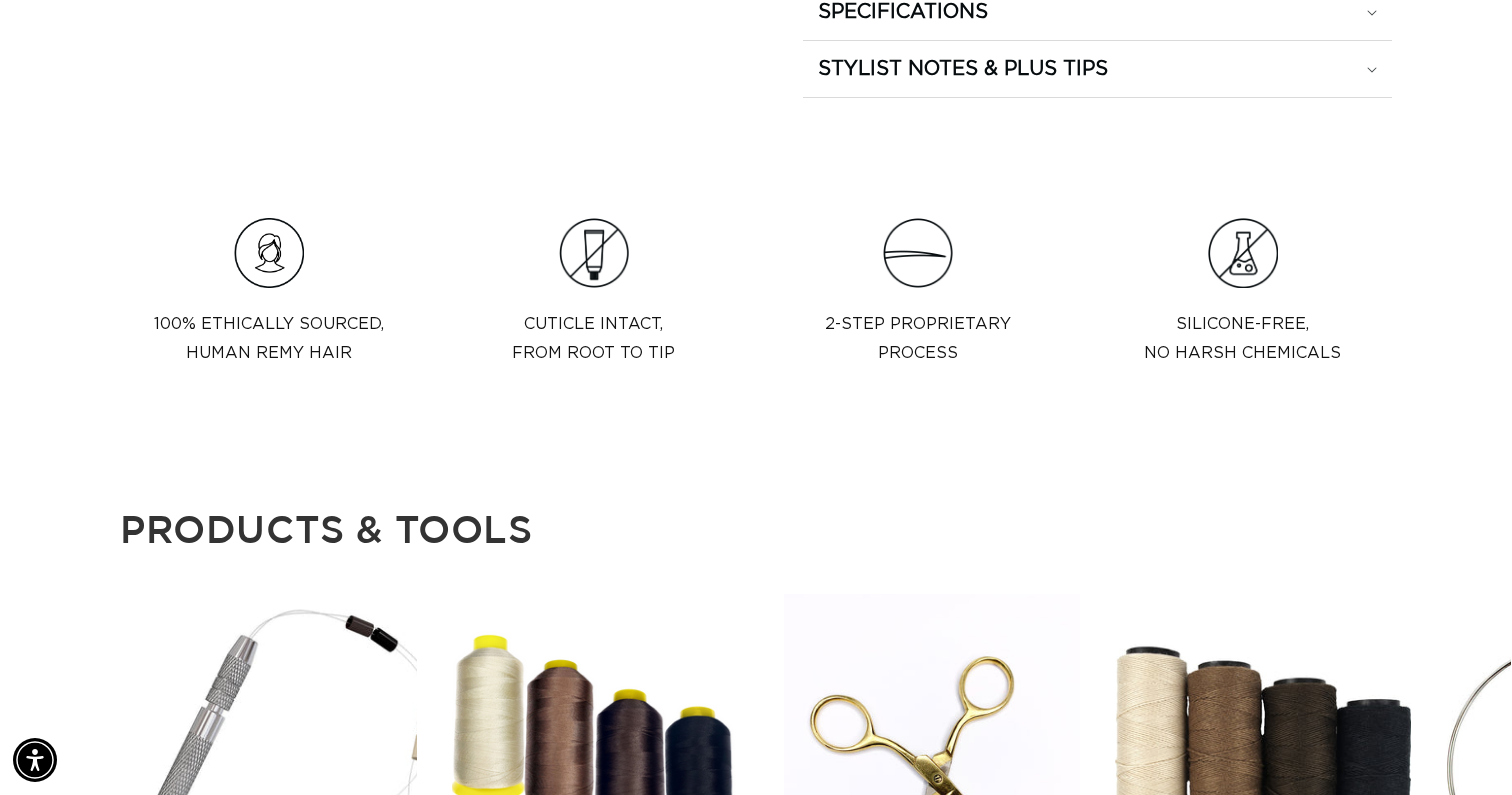 scroll, scrollTop: 1369, scrollLeft: 0, axis: vertical 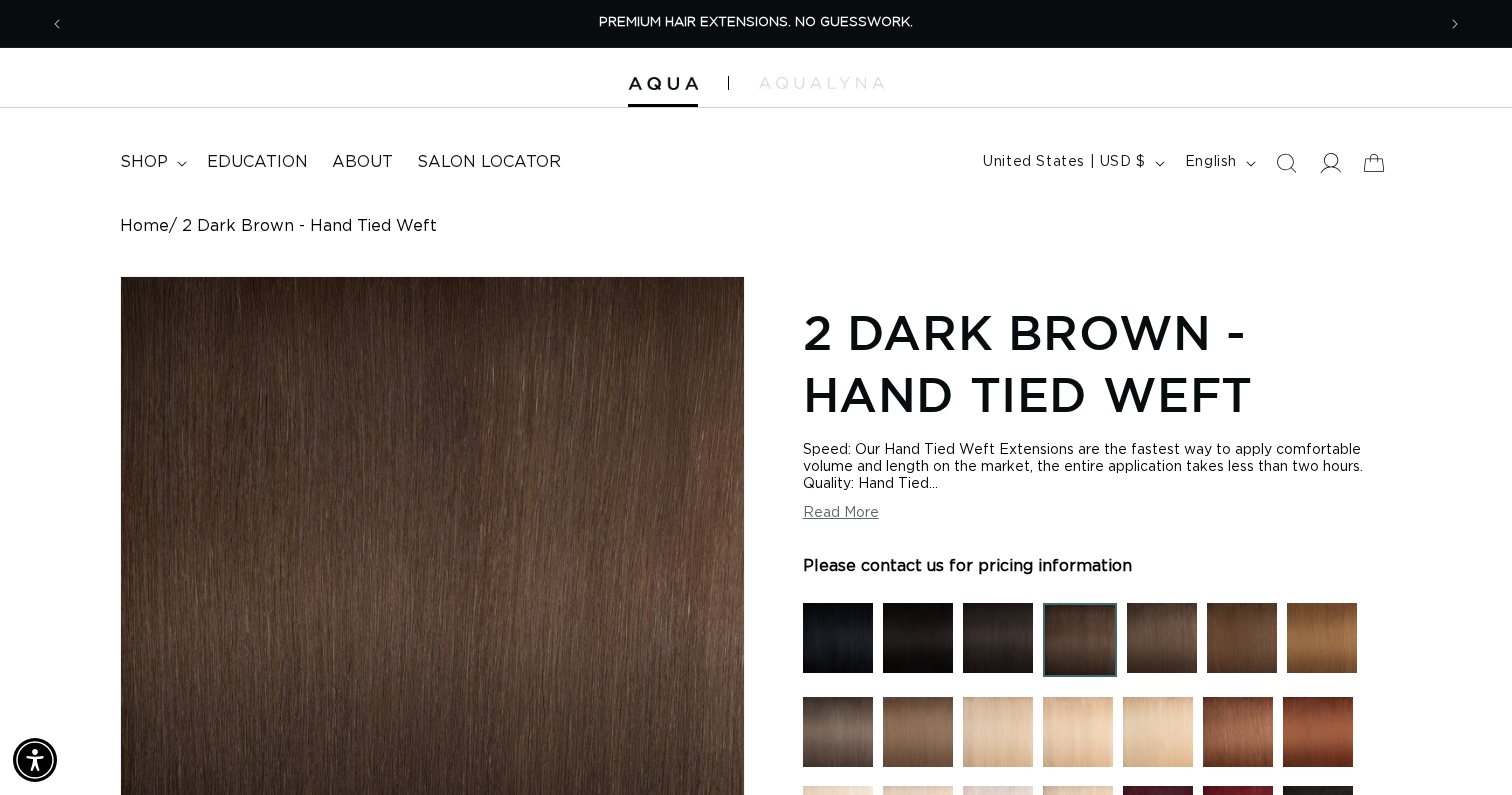 click 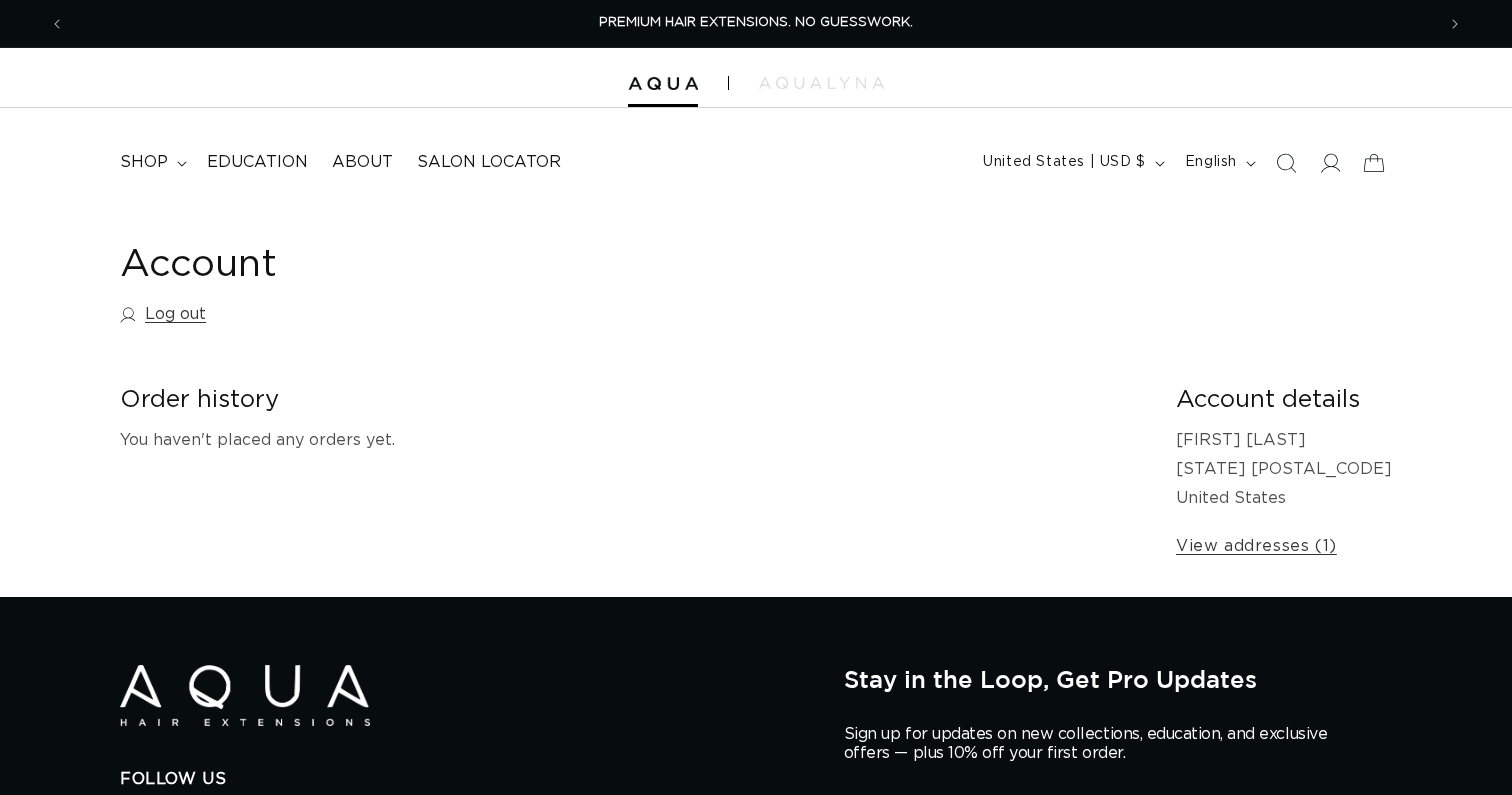 scroll, scrollTop: 0, scrollLeft: 0, axis: both 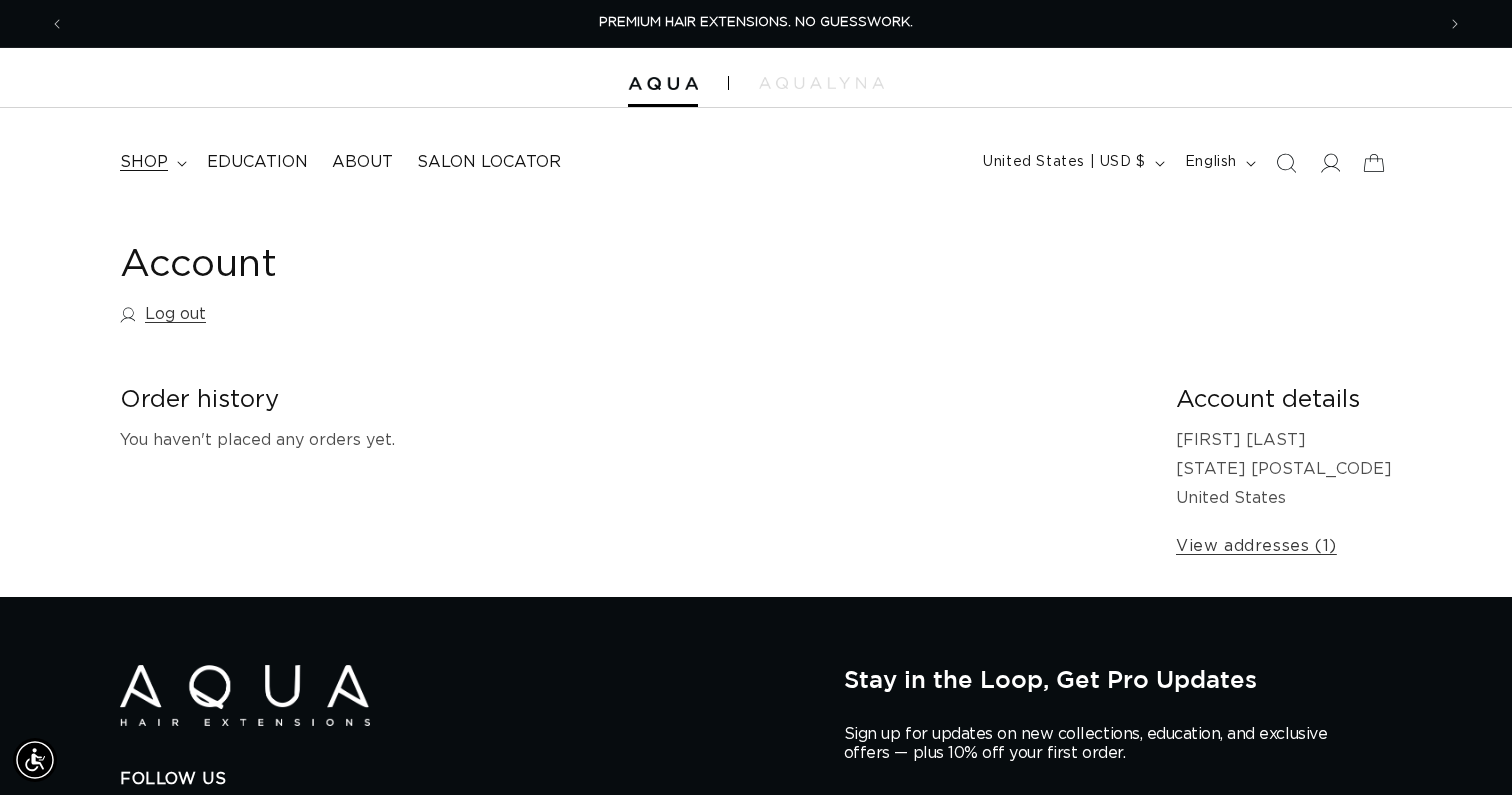 click on "shop" at bounding box center [144, 162] 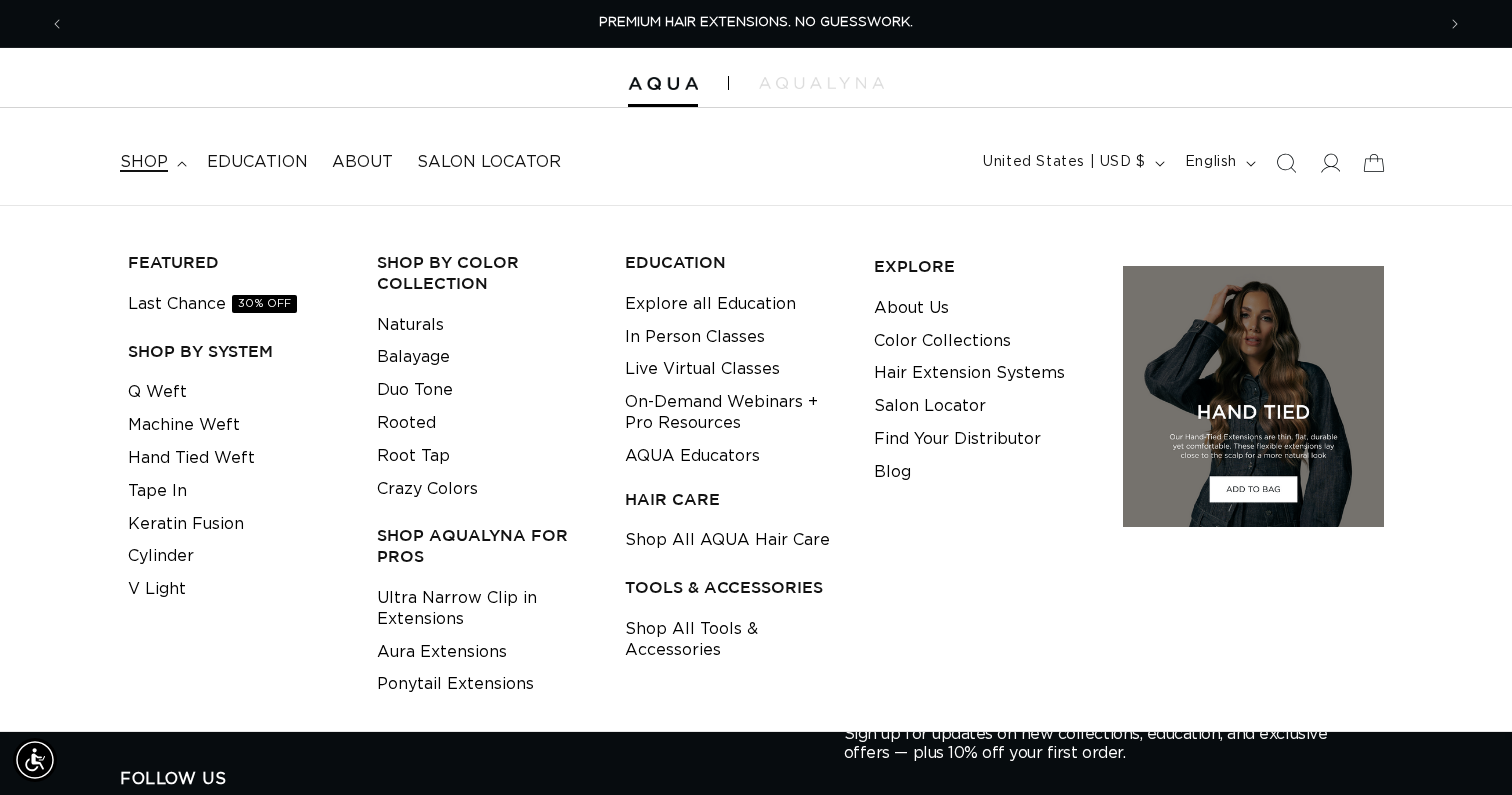 click on "shop" at bounding box center [144, 162] 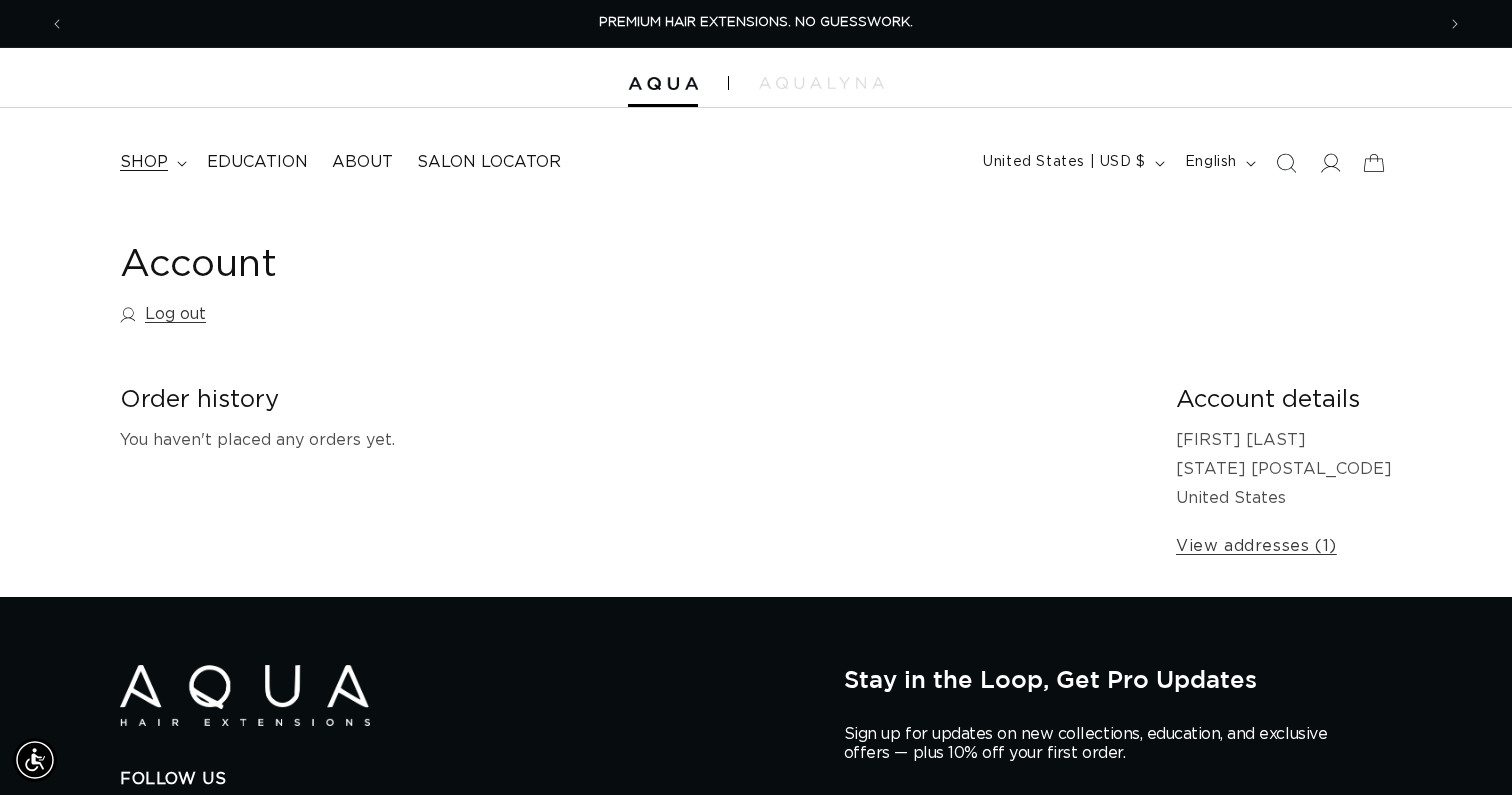 click 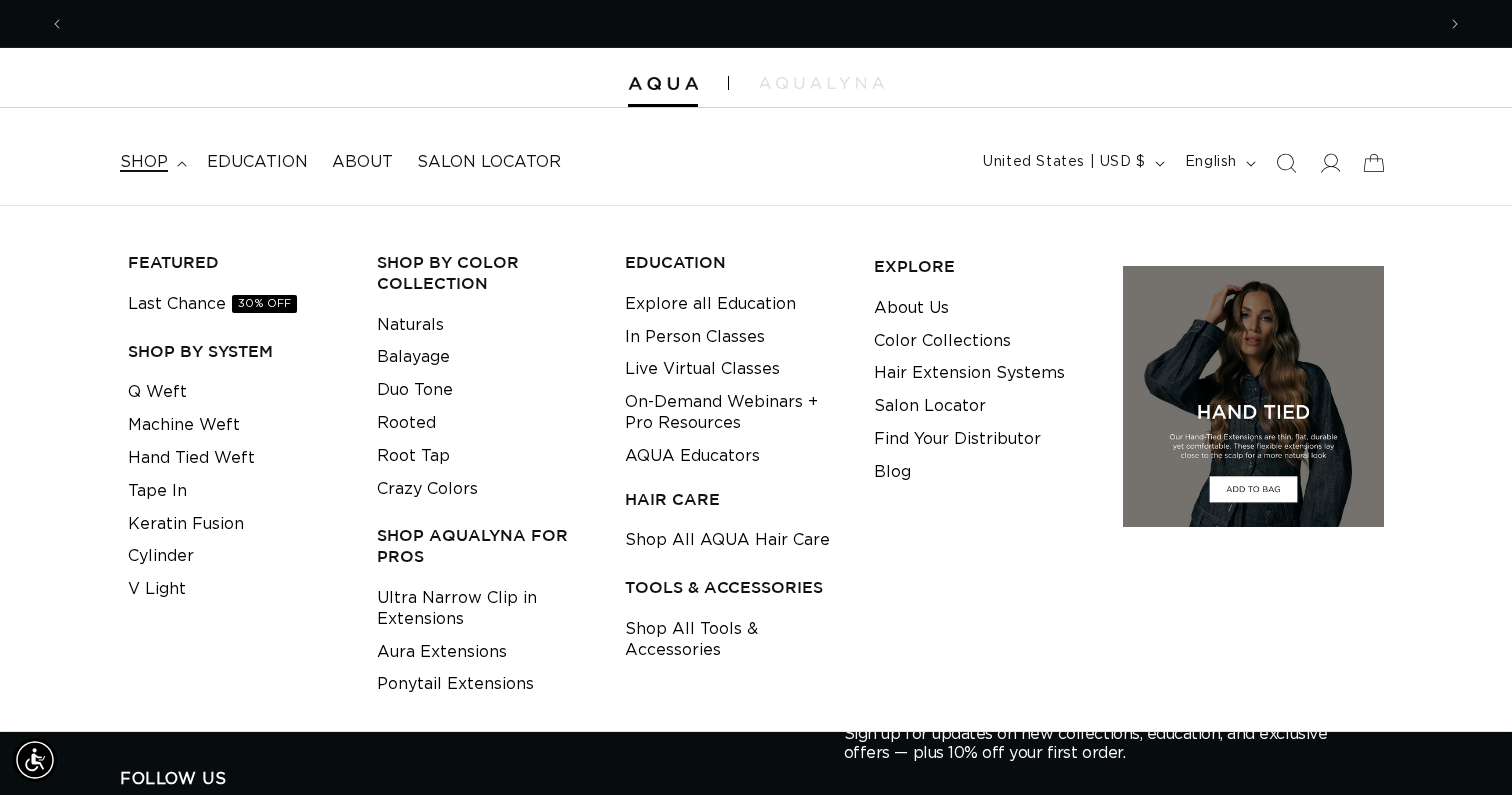 scroll, scrollTop: 0, scrollLeft: 1370, axis: horizontal 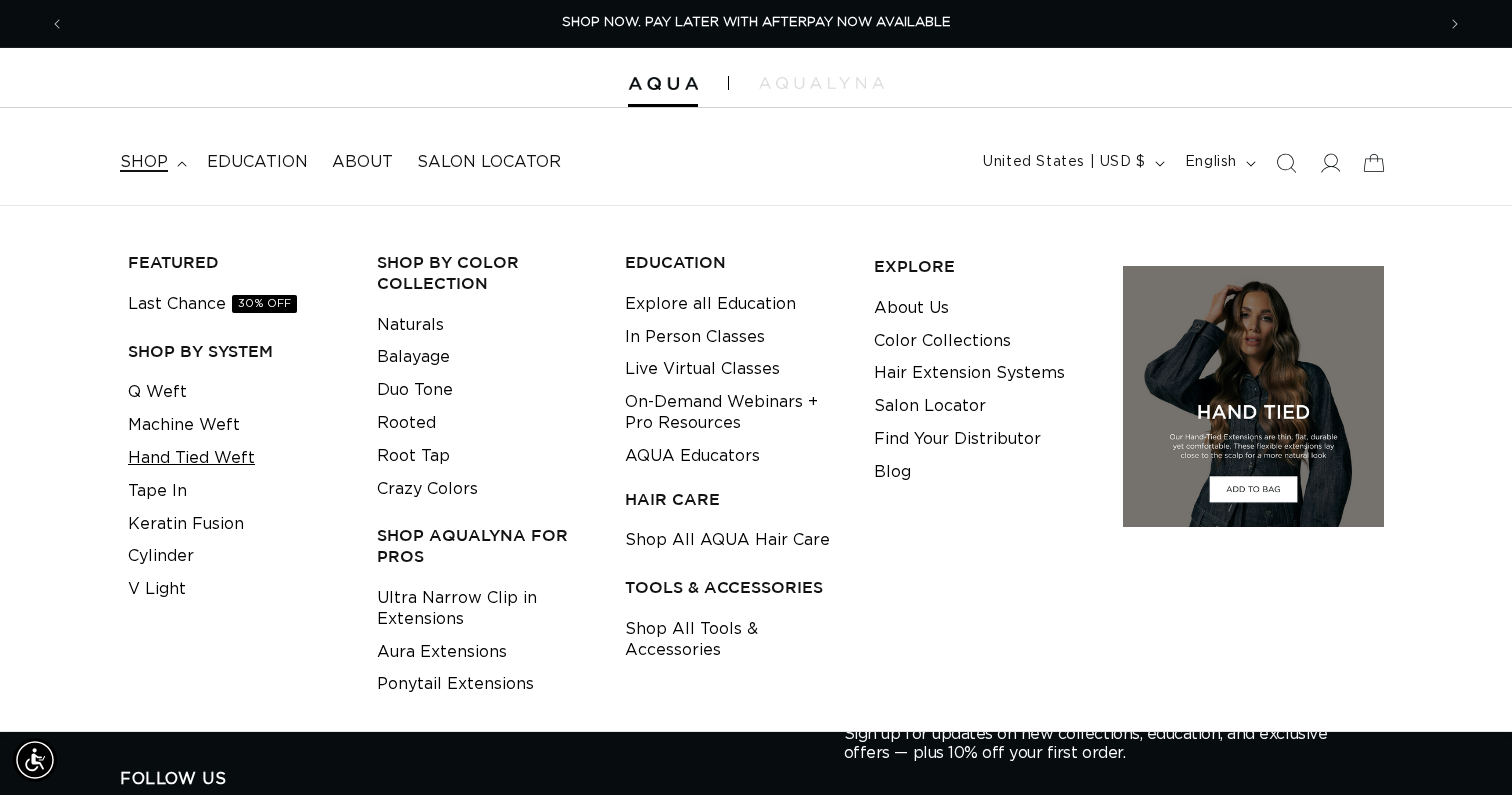 click on "Hand Tied Weft" at bounding box center [191, 458] 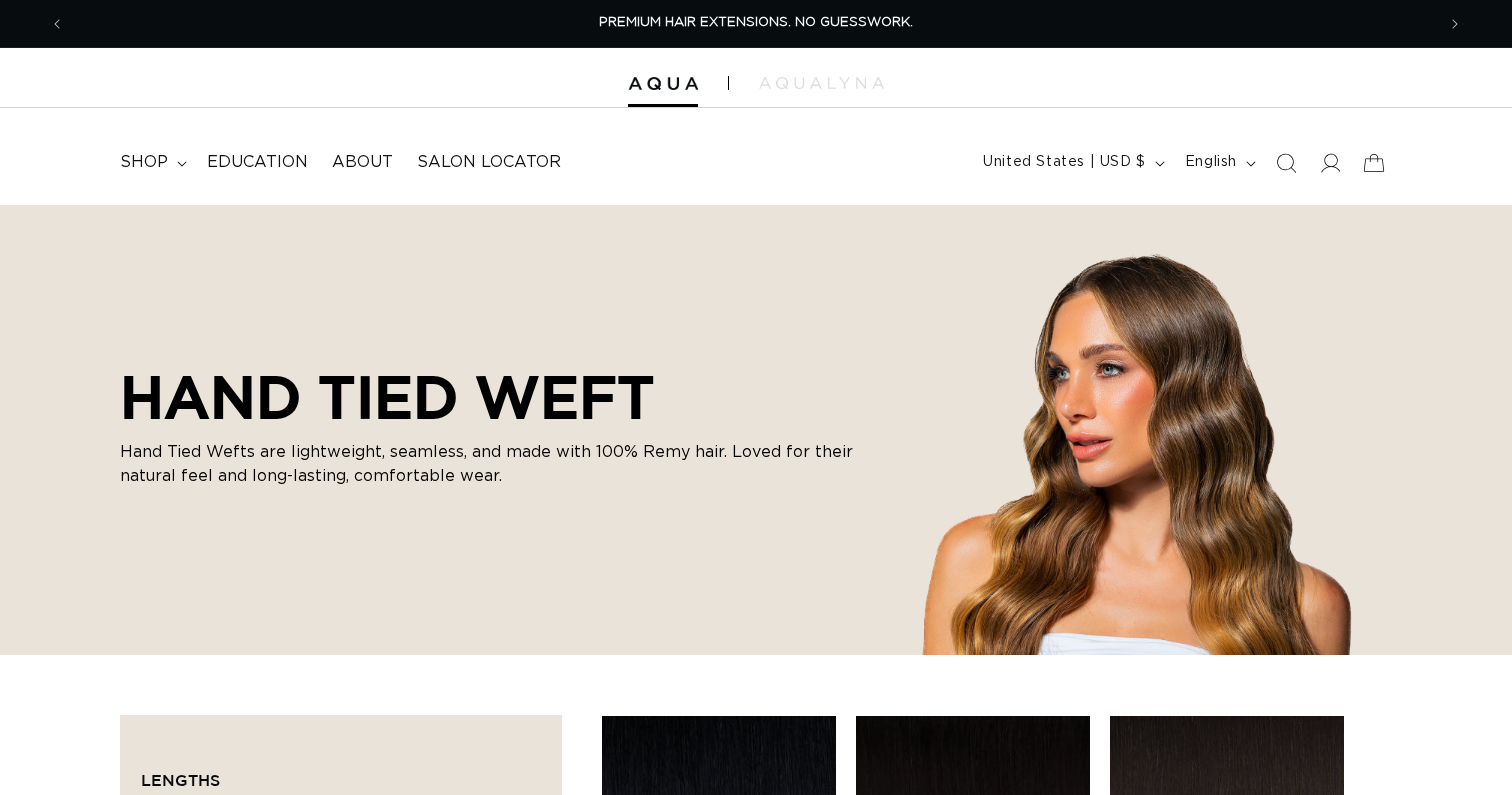 scroll, scrollTop: 0, scrollLeft: 0, axis: both 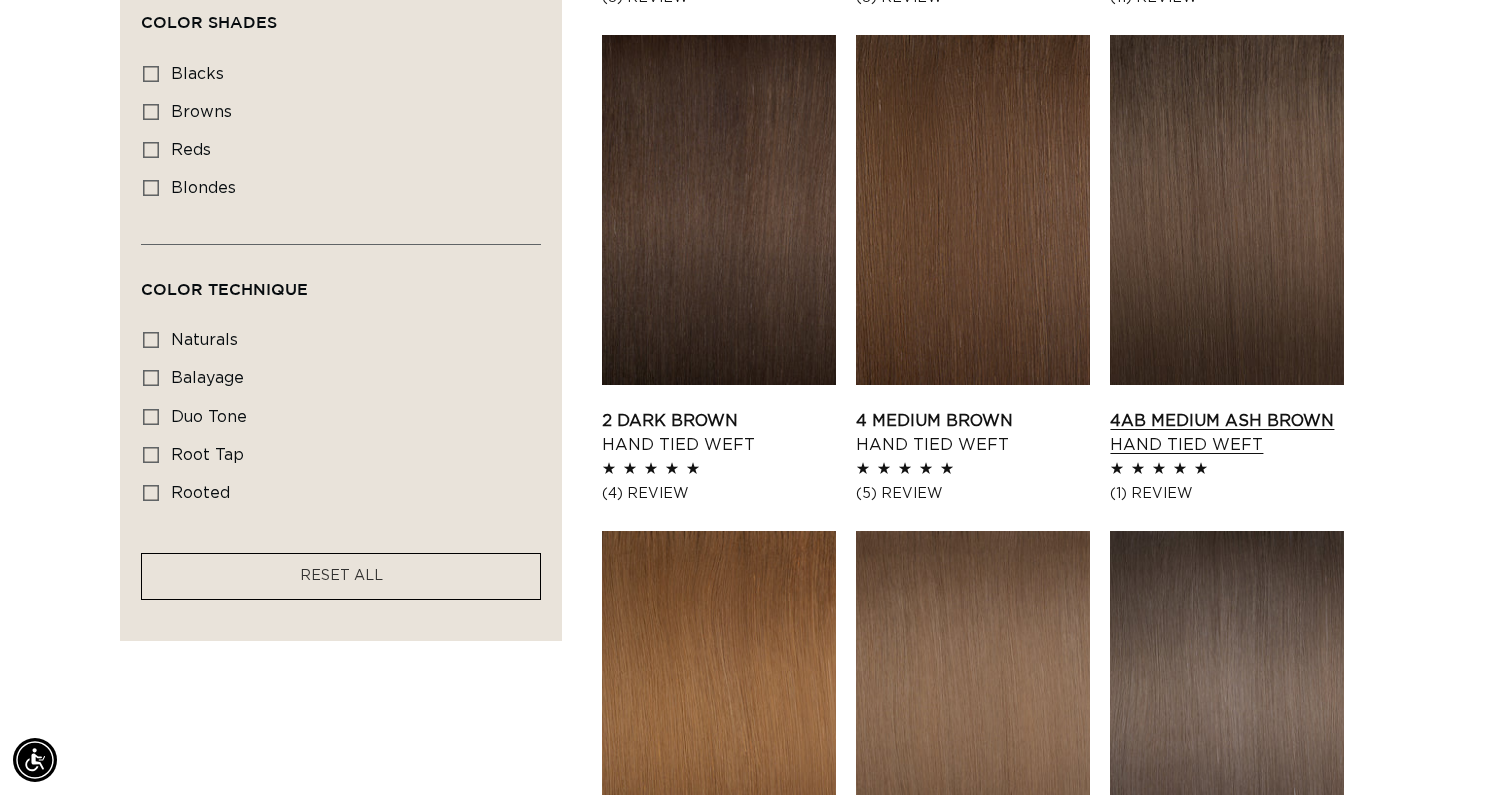 click on "4AB Medium Ash Brown
Hand Tied Weft" at bounding box center (1227, 433) 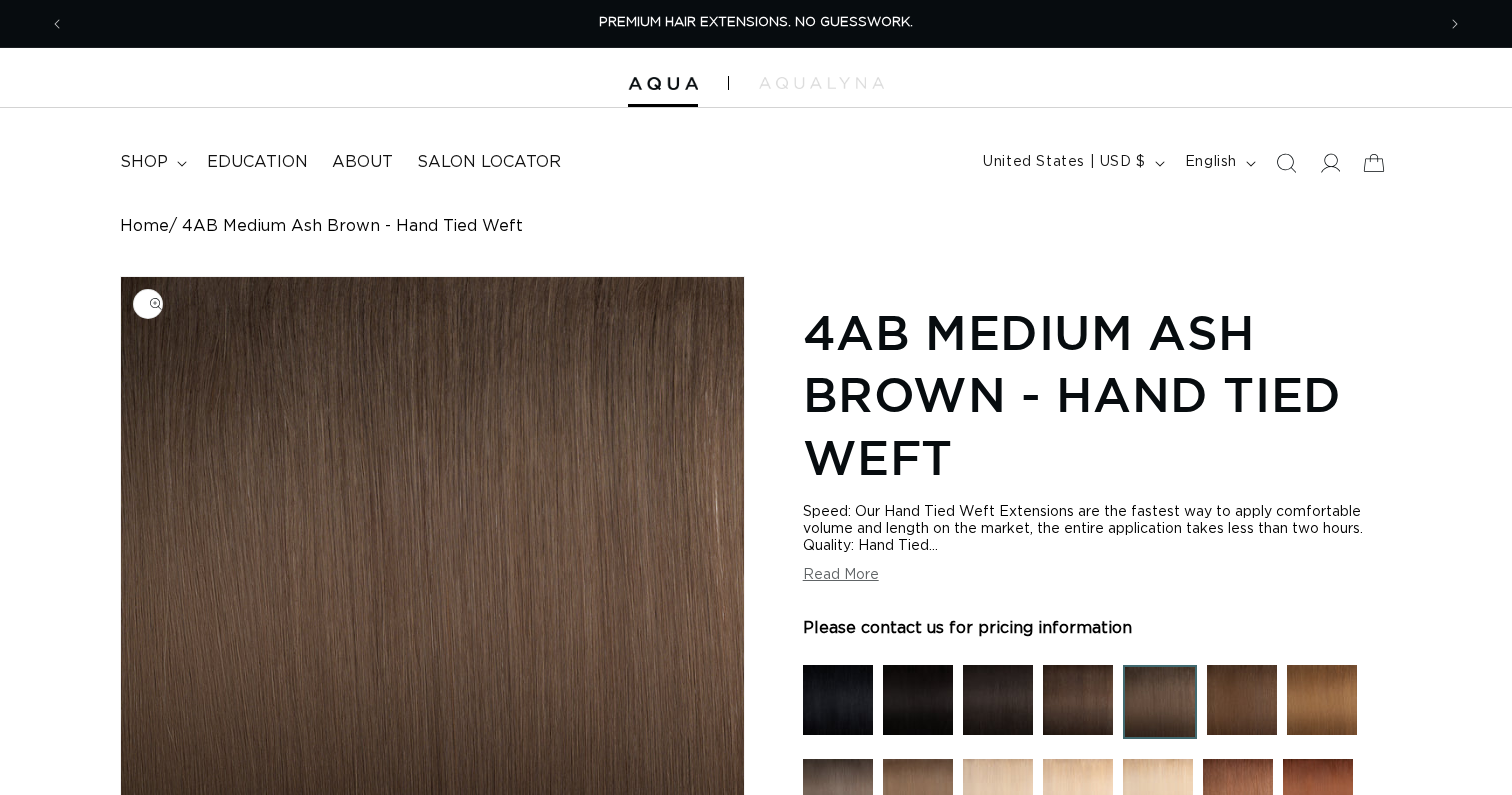 scroll, scrollTop: 0, scrollLeft: 0, axis: both 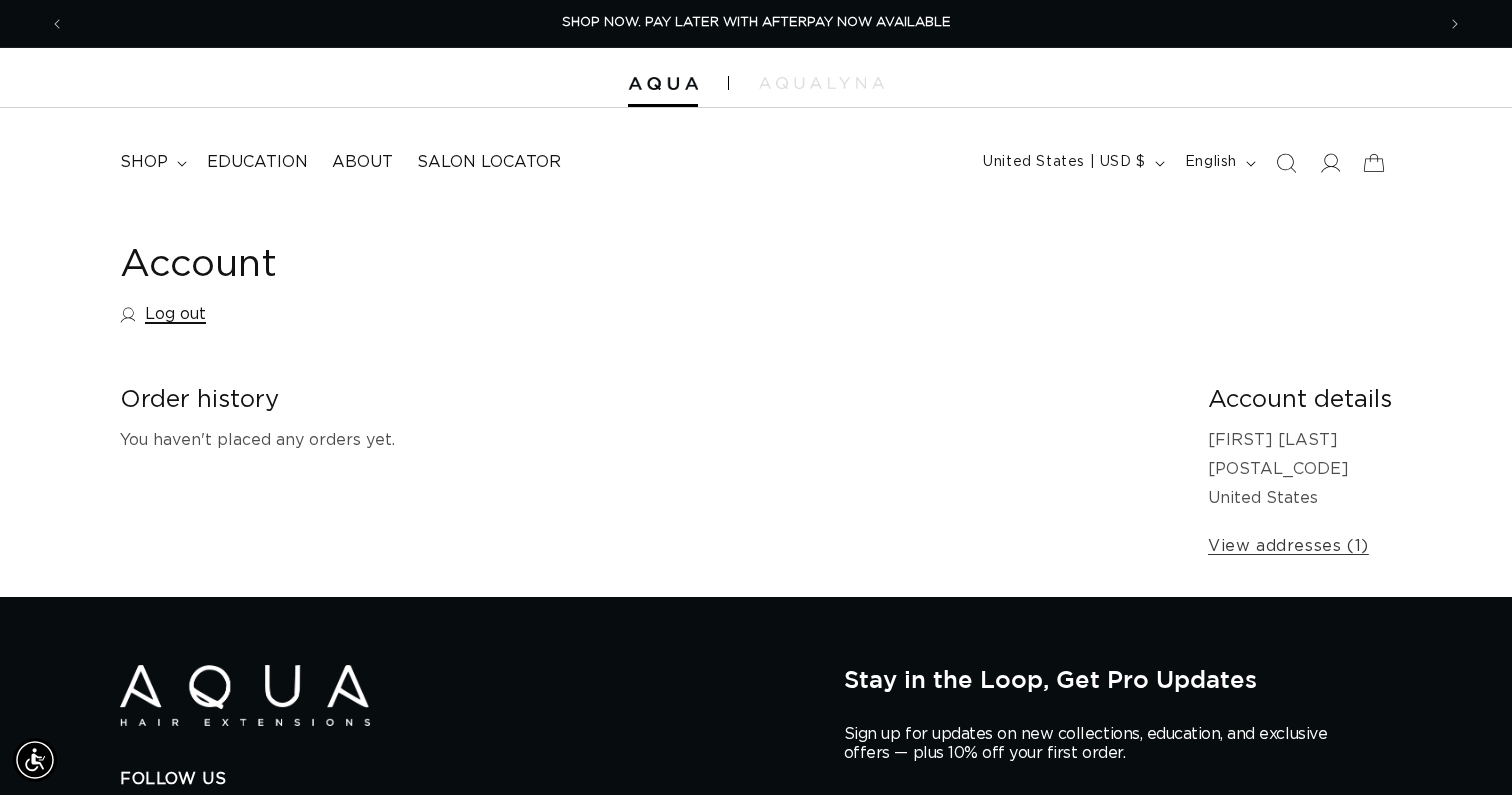 click on "Log out" at bounding box center (163, 314) 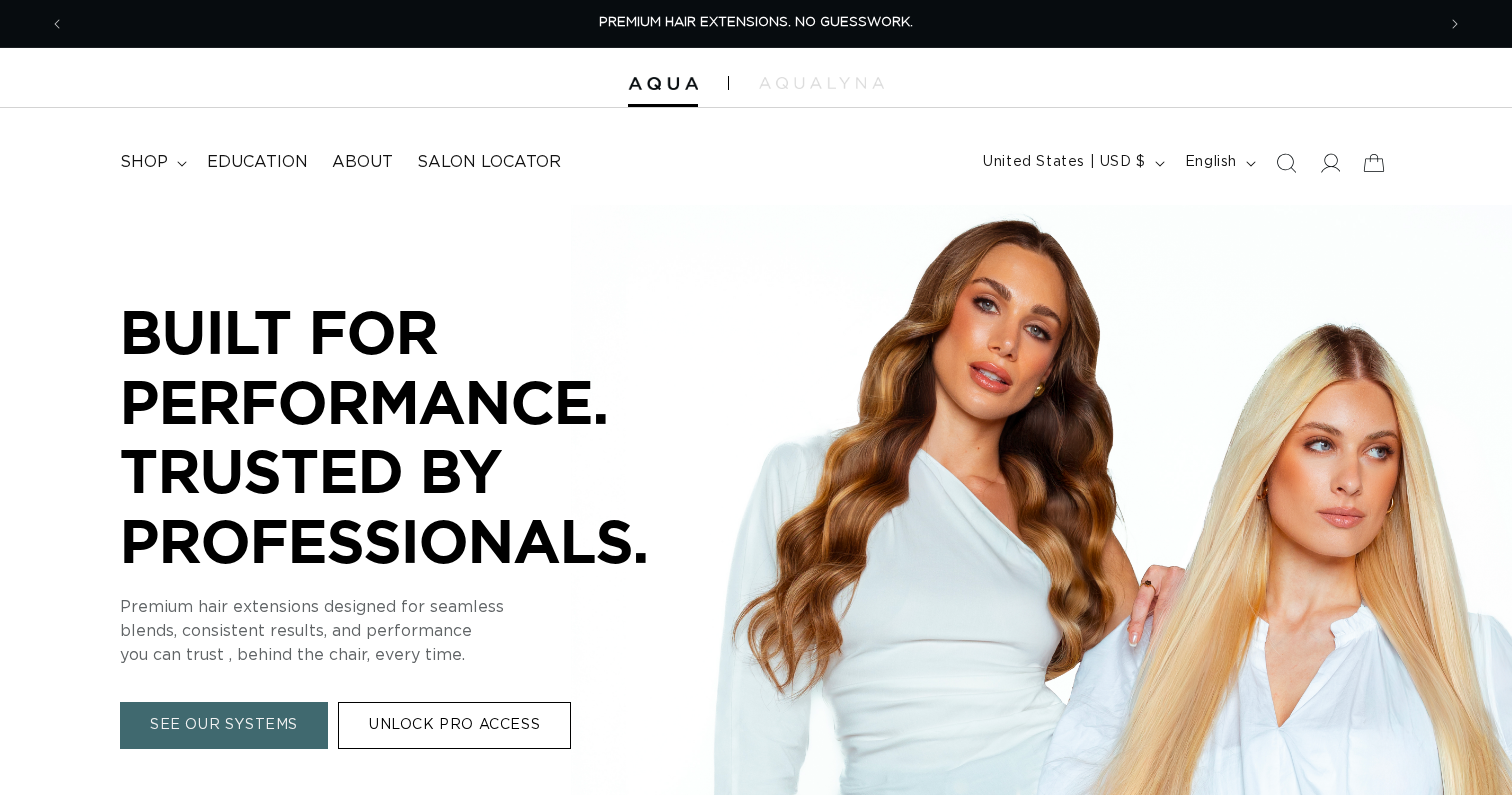 scroll, scrollTop: 0, scrollLeft: 0, axis: both 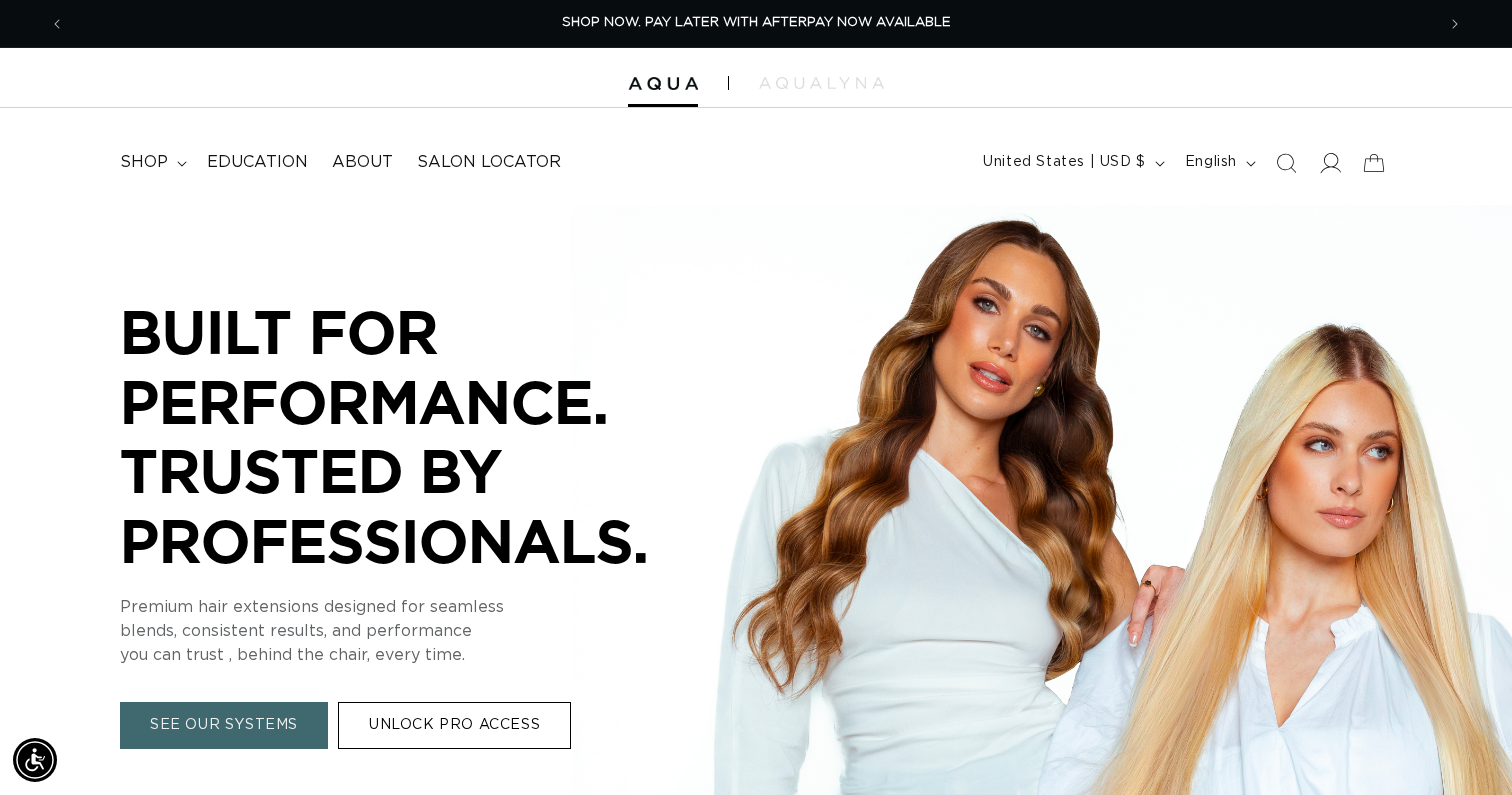 click 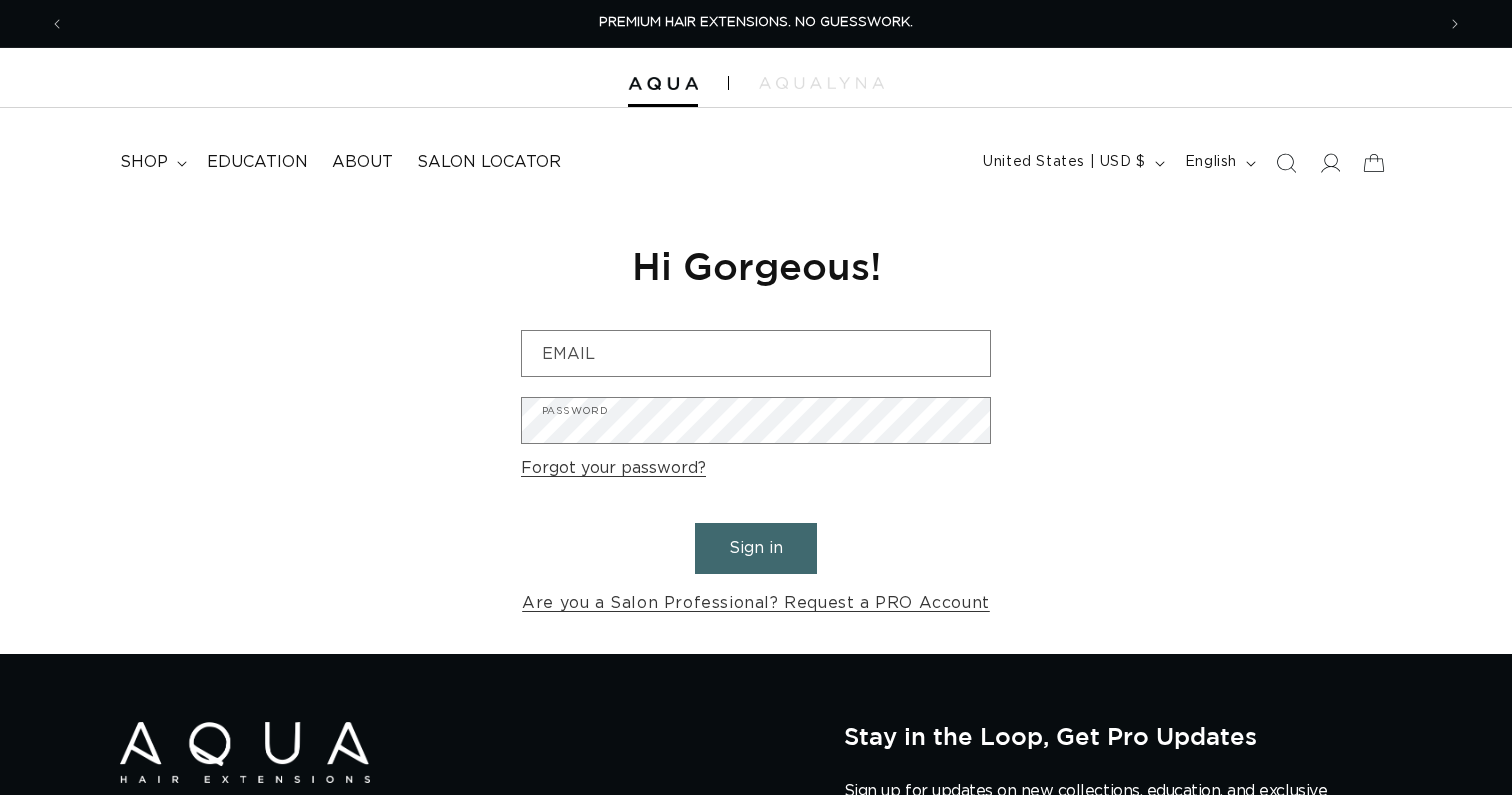 scroll, scrollTop: 0, scrollLeft: 0, axis: both 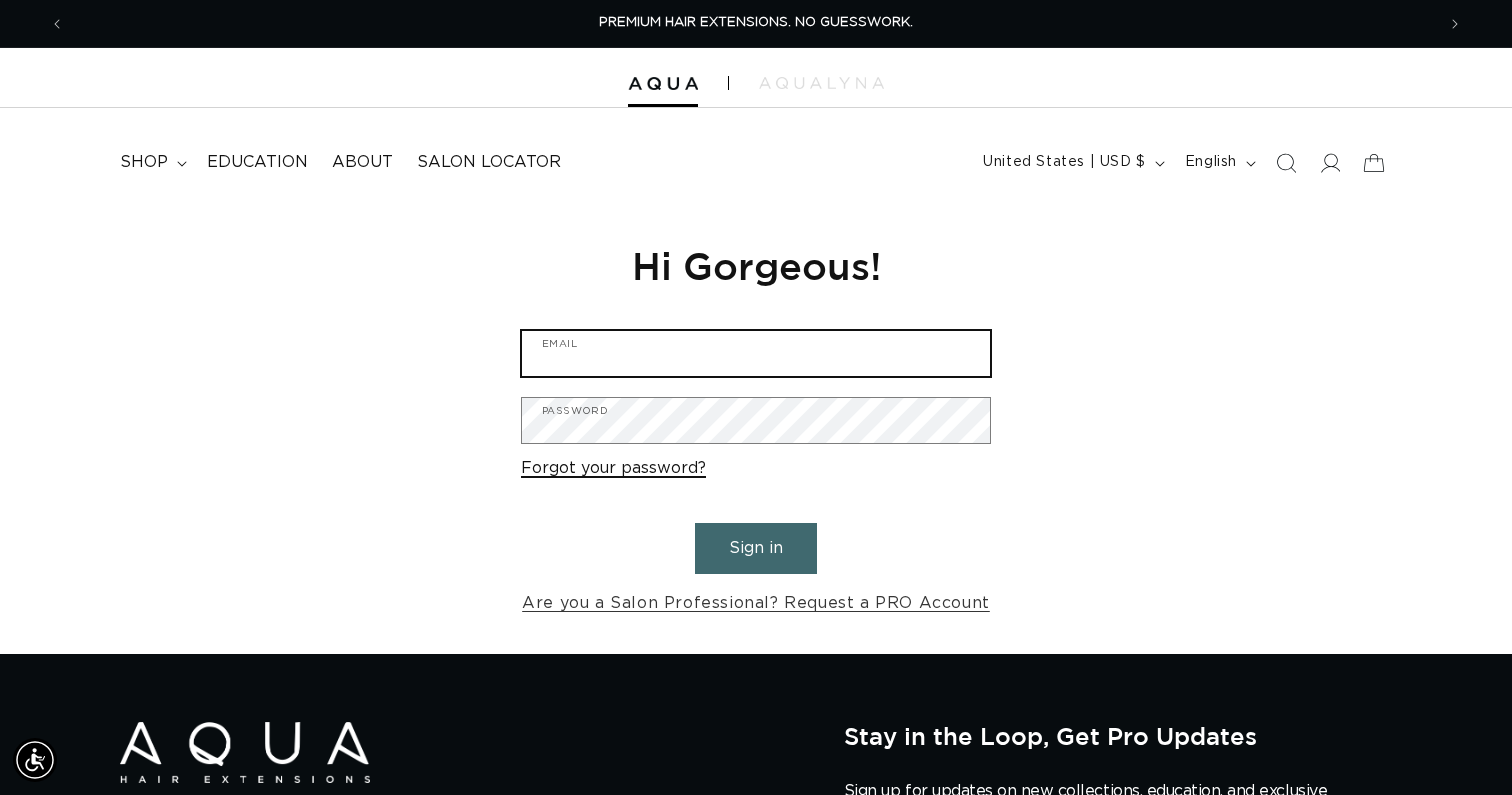 type on "aryanna@glasshouseindy.com" 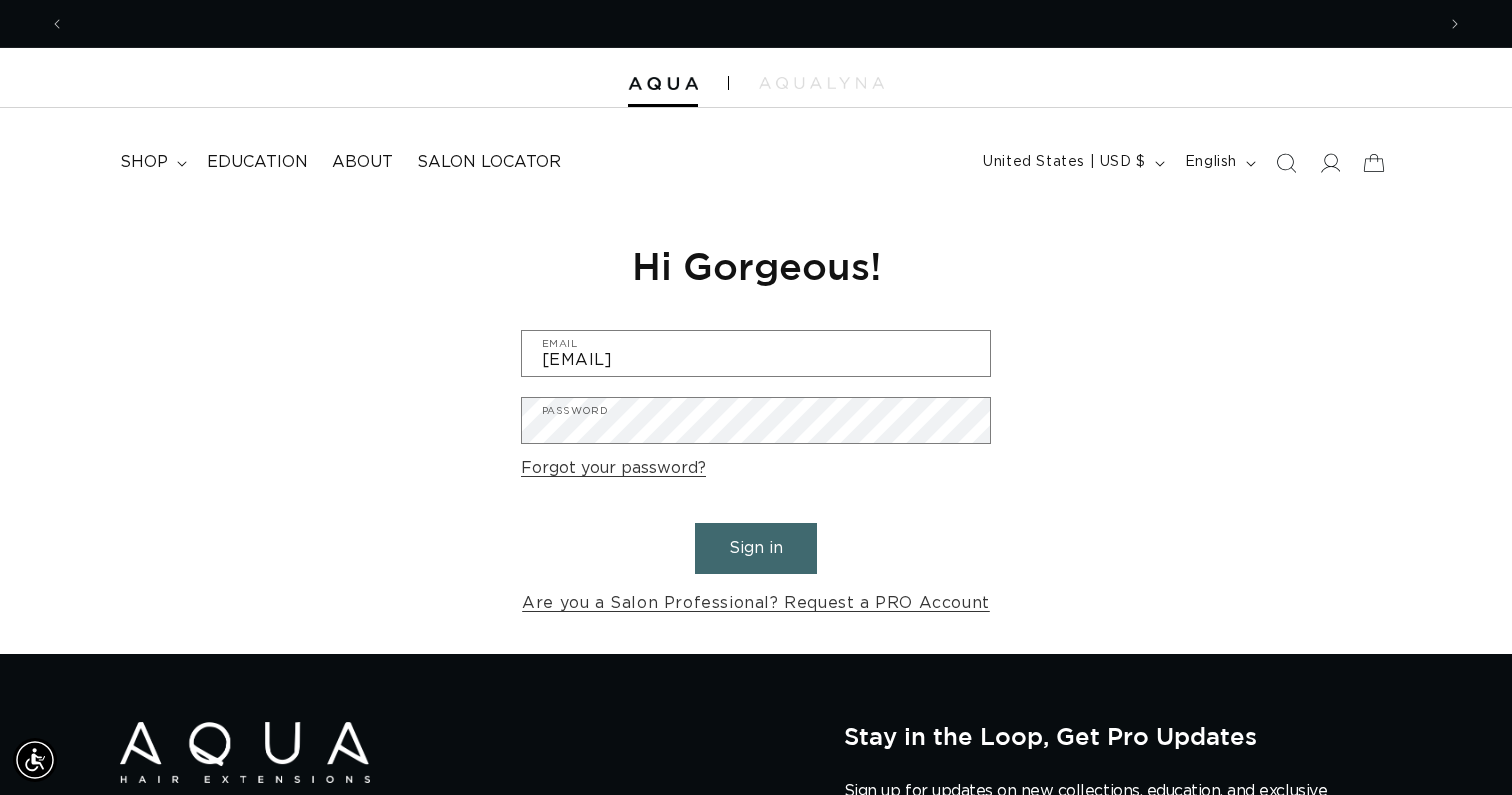 click on "Sign in" at bounding box center (756, 548) 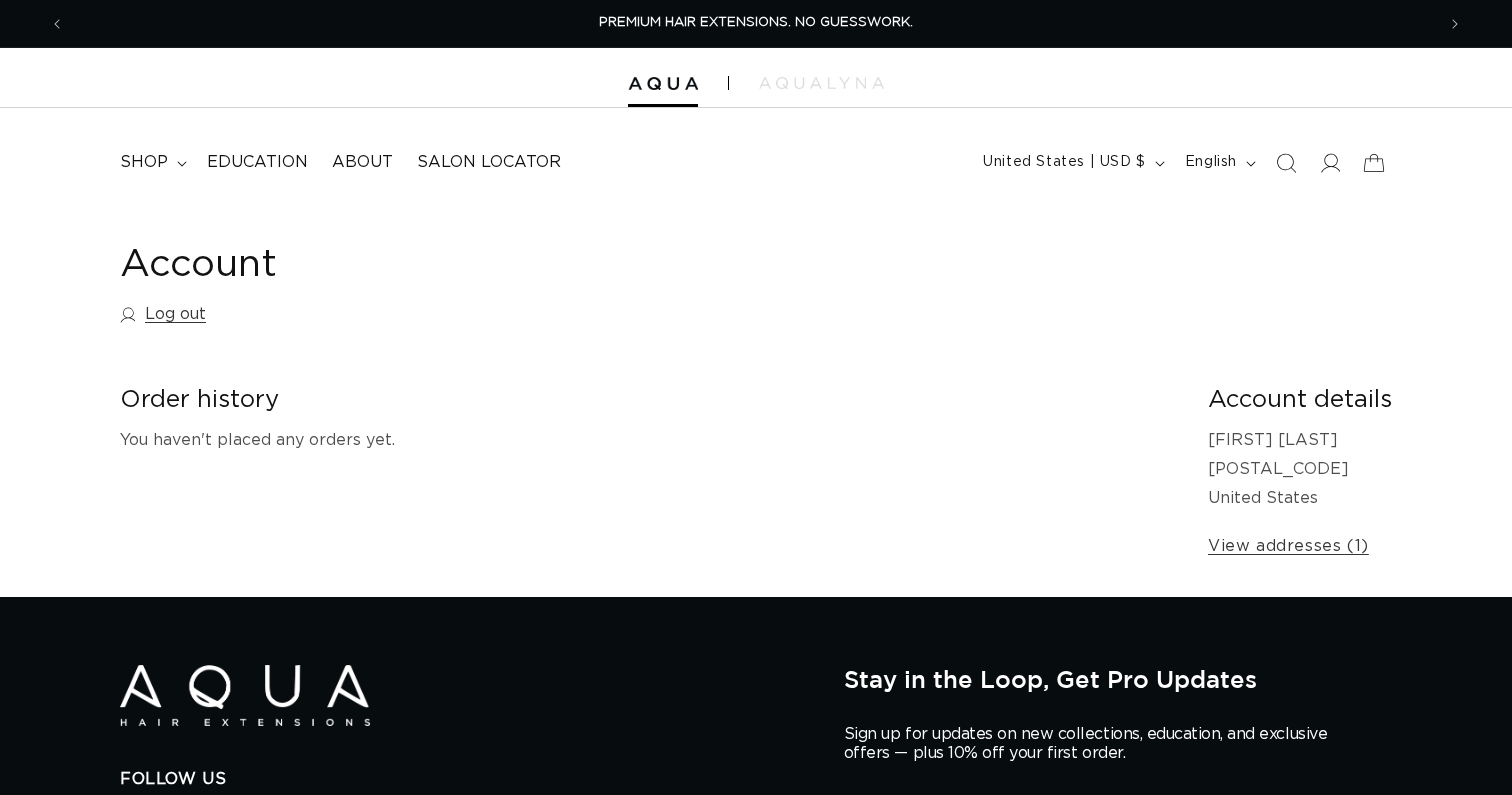 scroll, scrollTop: 0, scrollLeft: 0, axis: both 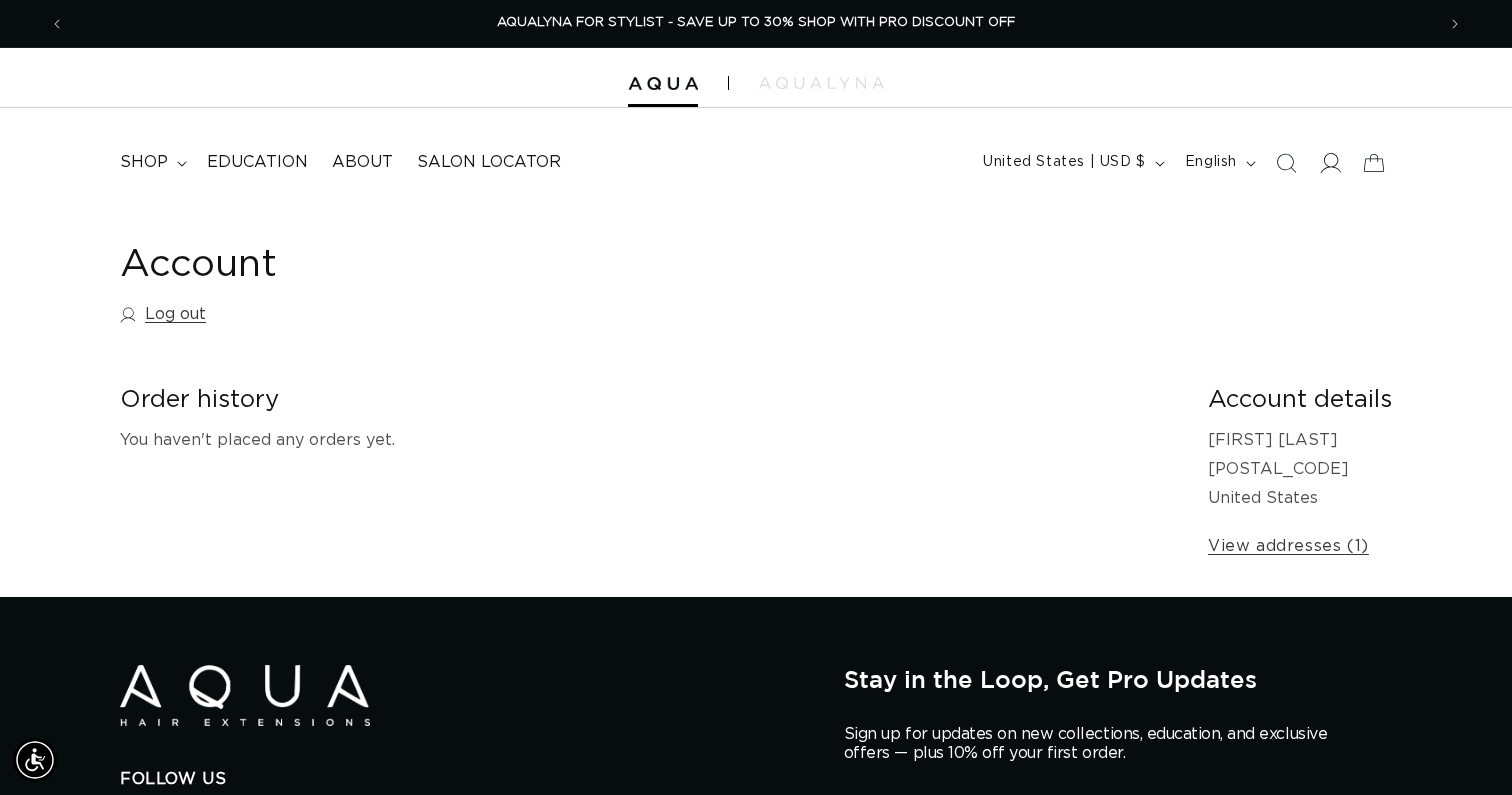 click 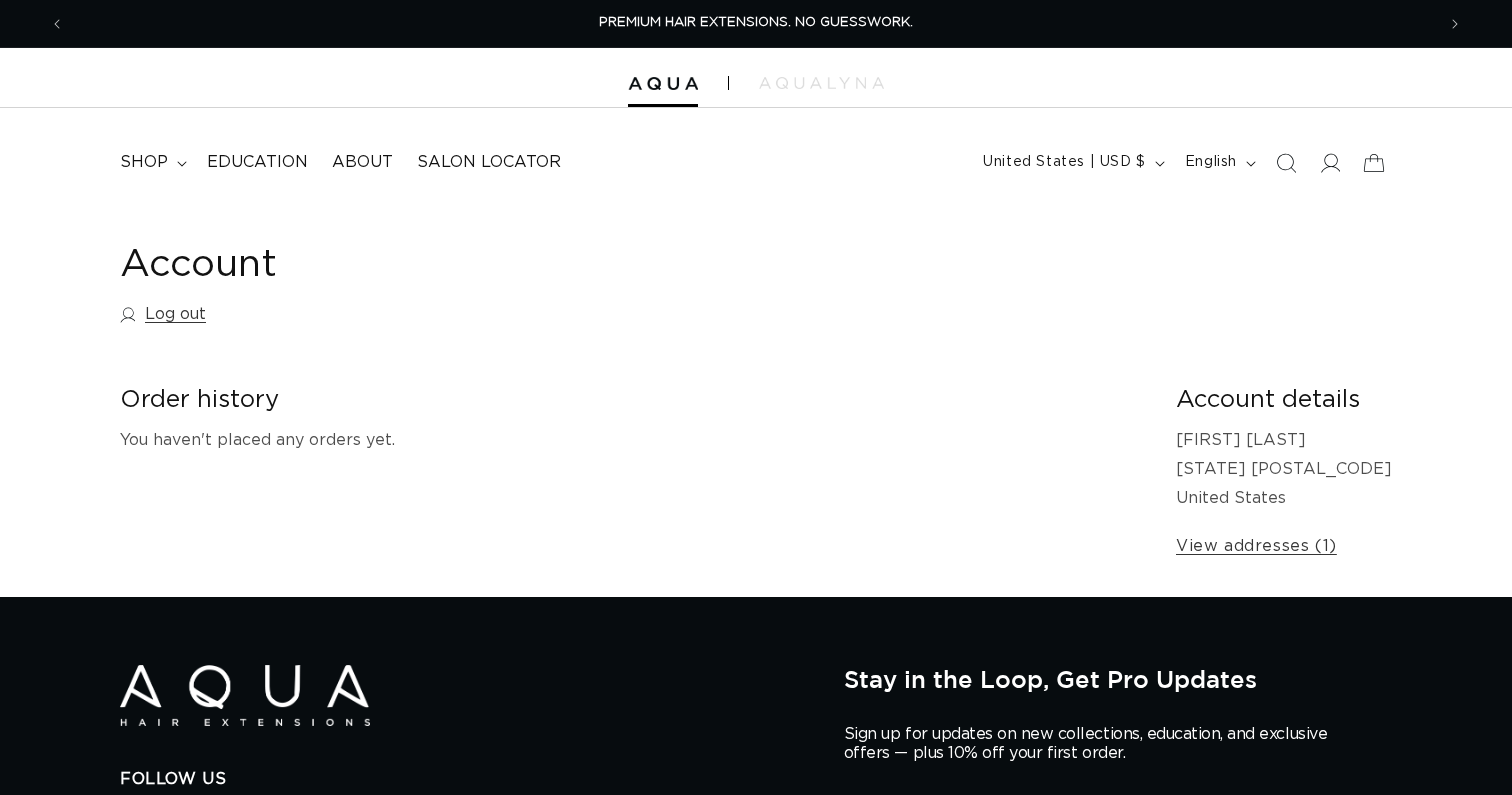 scroll, scrollTop: 0, scrollLeft: 0, axis: both 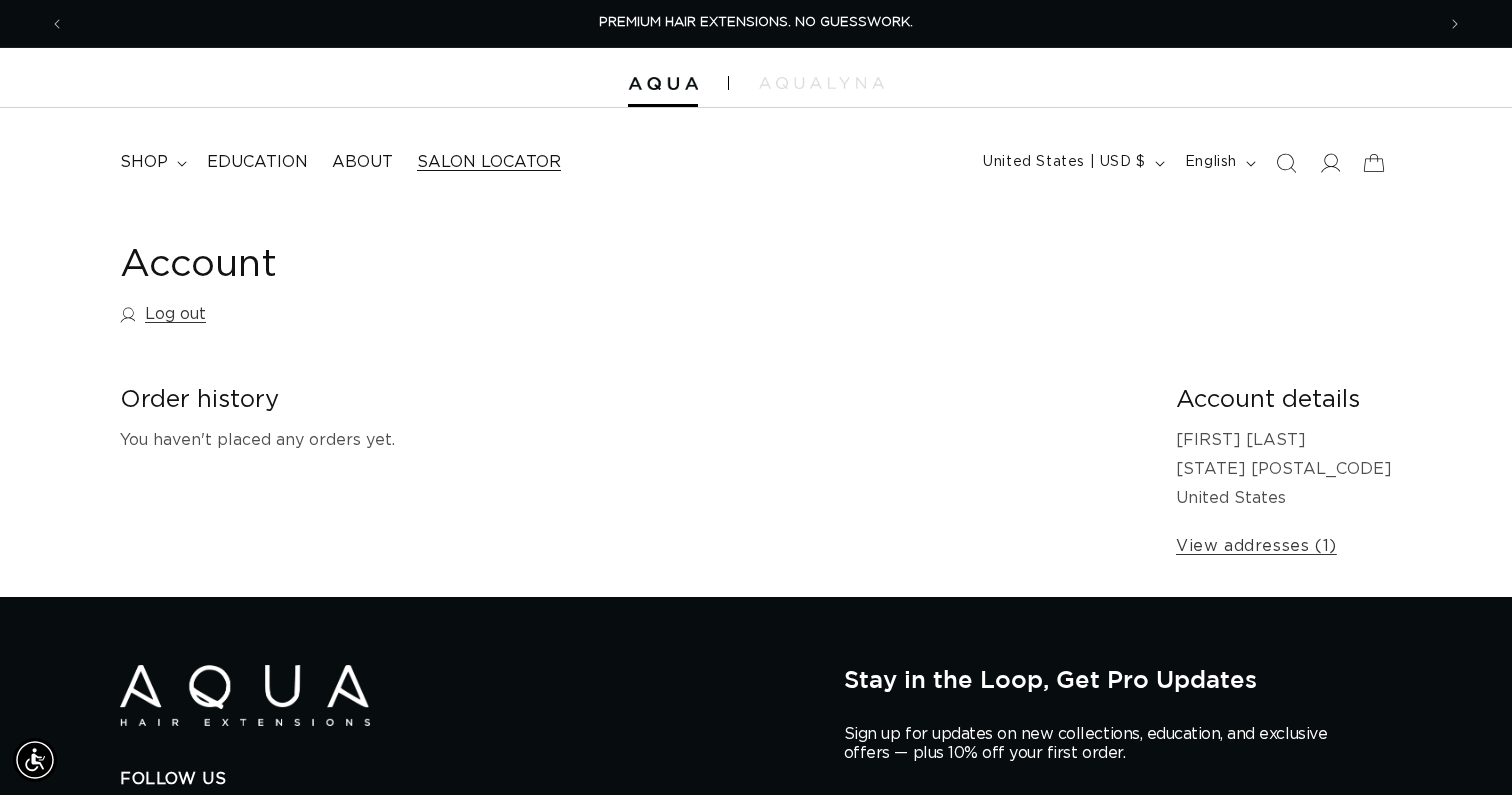 click on "Salon Locator" at bounding box center [489, 162] 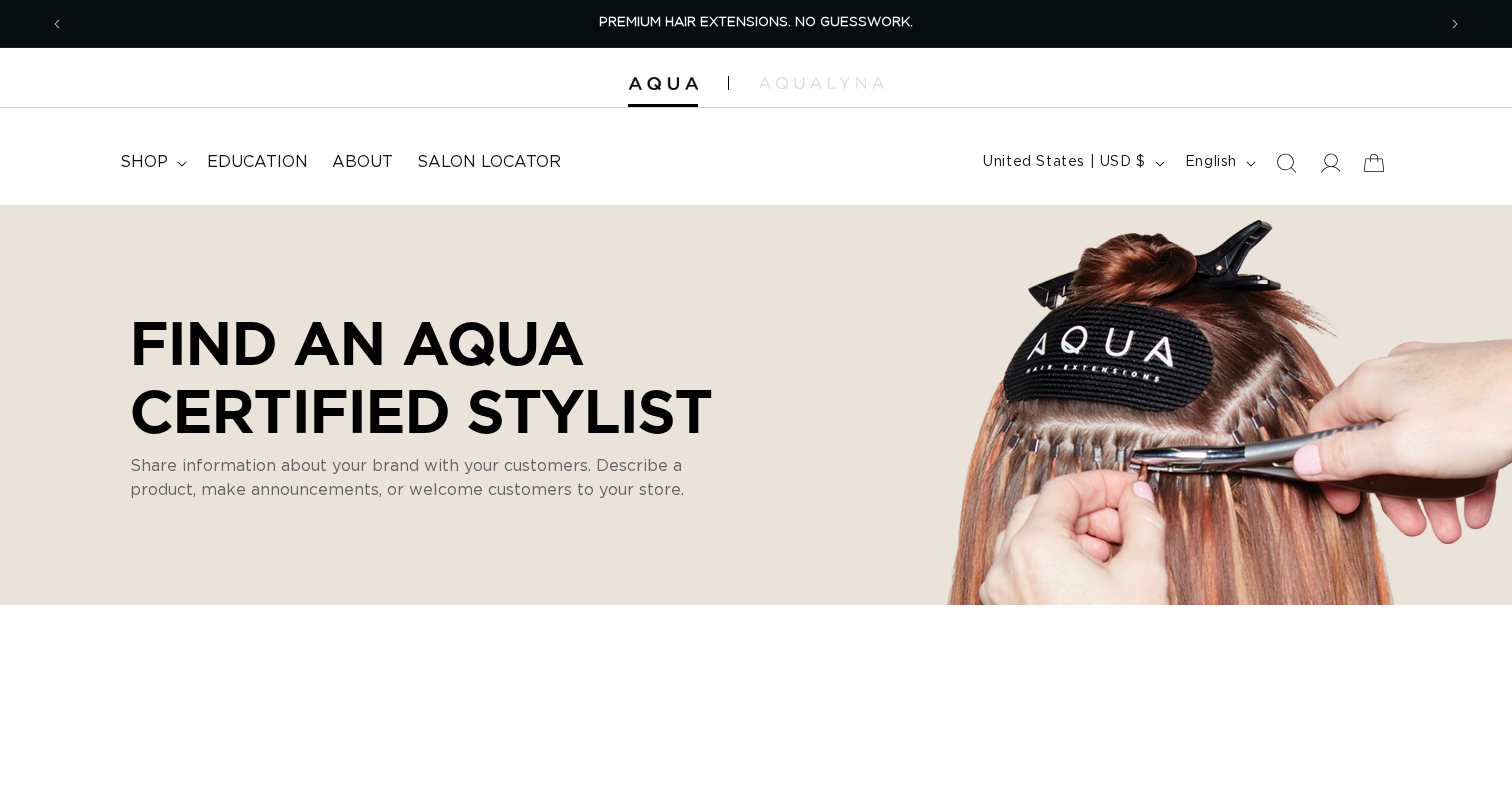 scroll, scrollTop: 0, scrollLeft: 0, axis: both 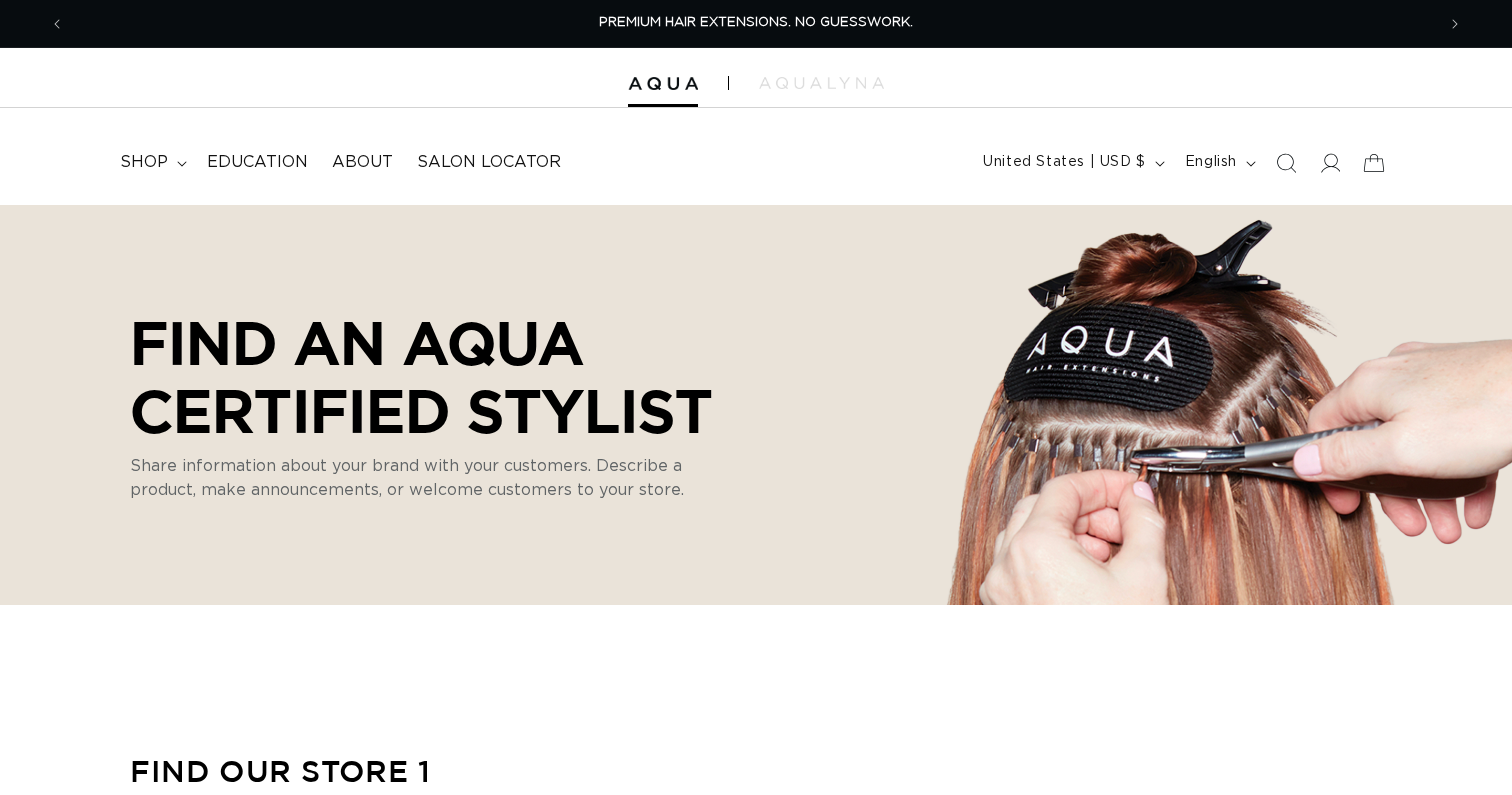 select on "m" 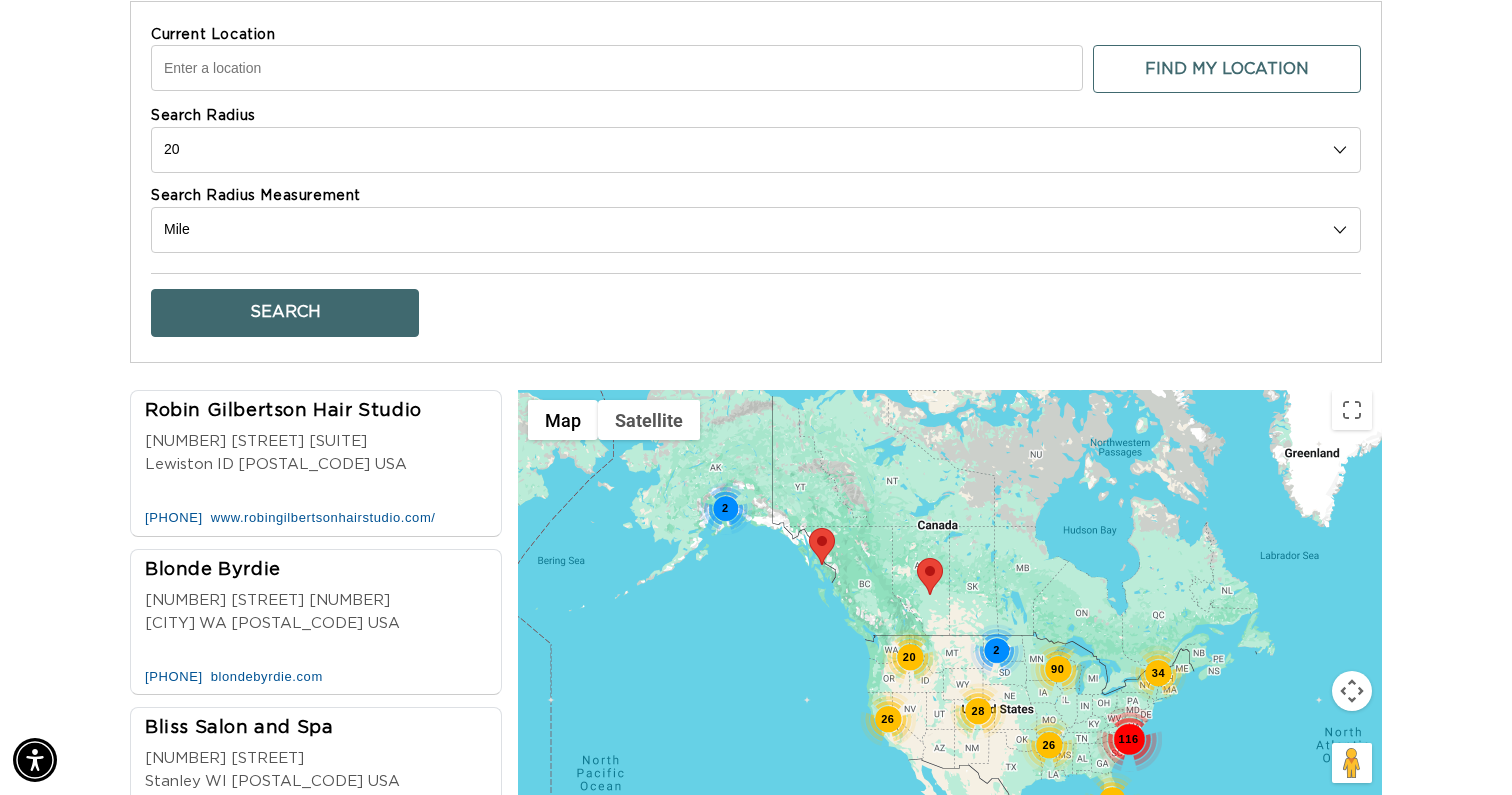 scroll, scrollTop: 871, scrollLeft: 0, axis: vertical 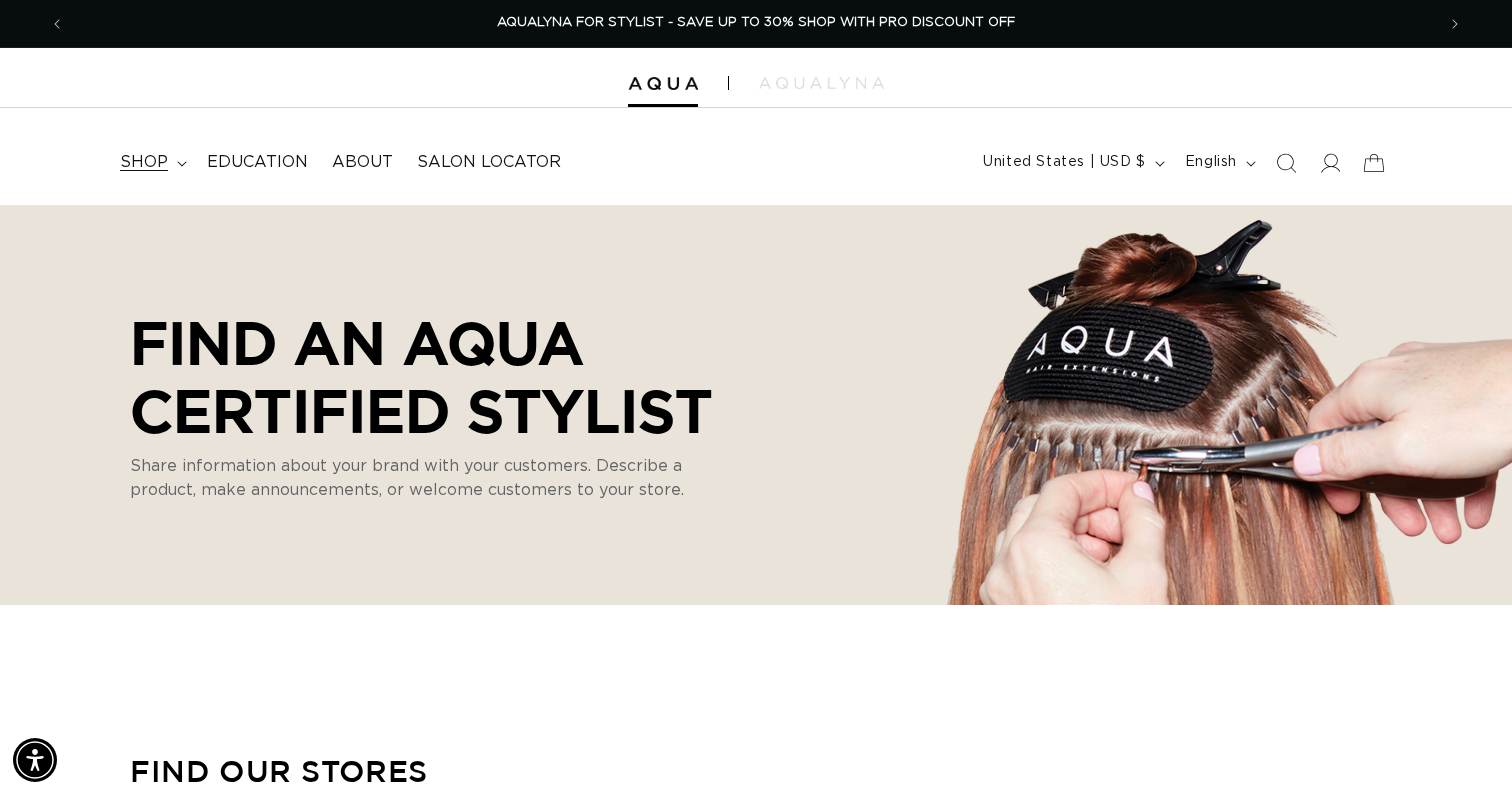 click on "shop" at bounding box center [151, 162] 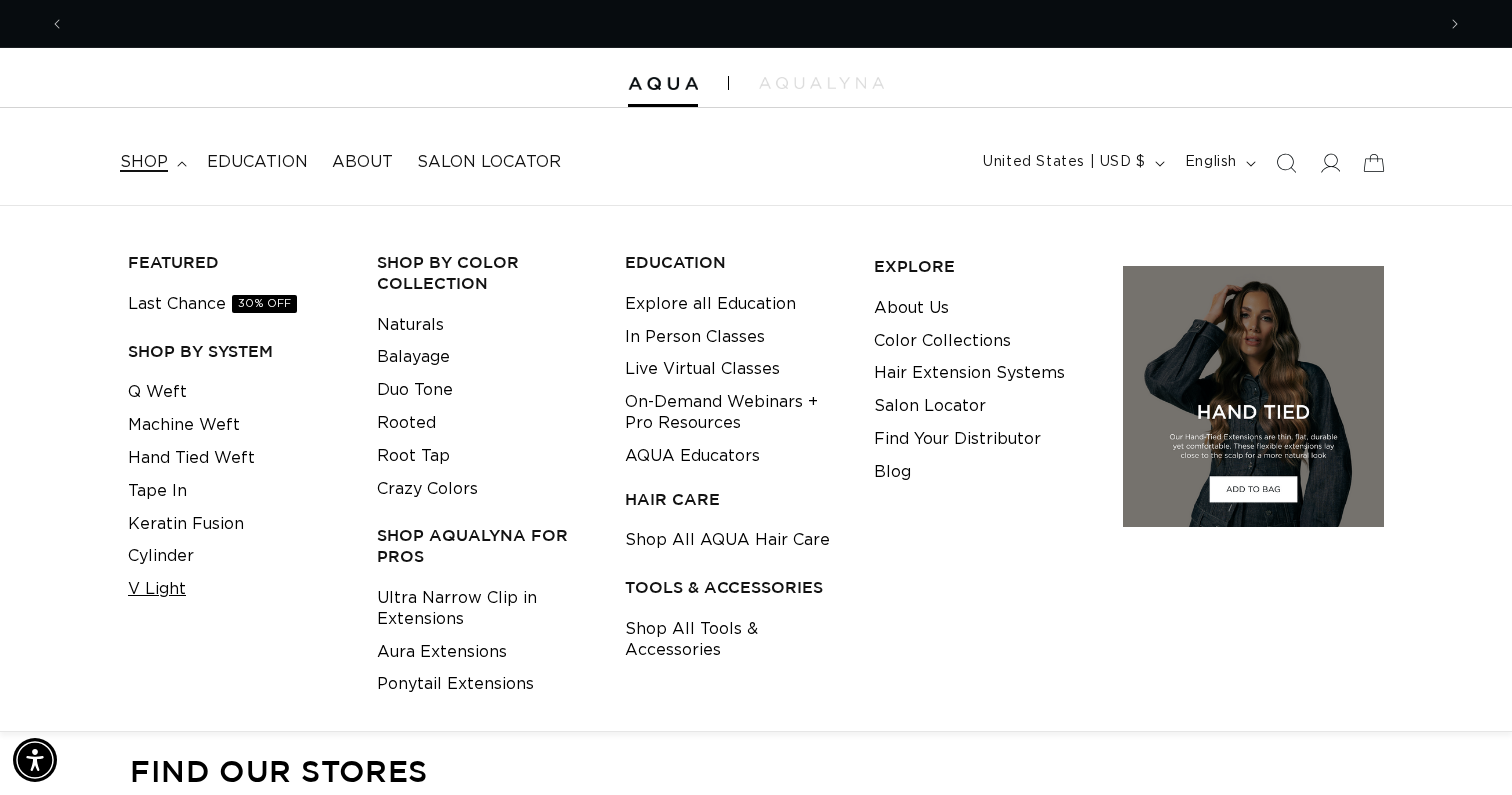 scroll, scrollTop: 0, scrollLeft: 2740, axis: horizontal 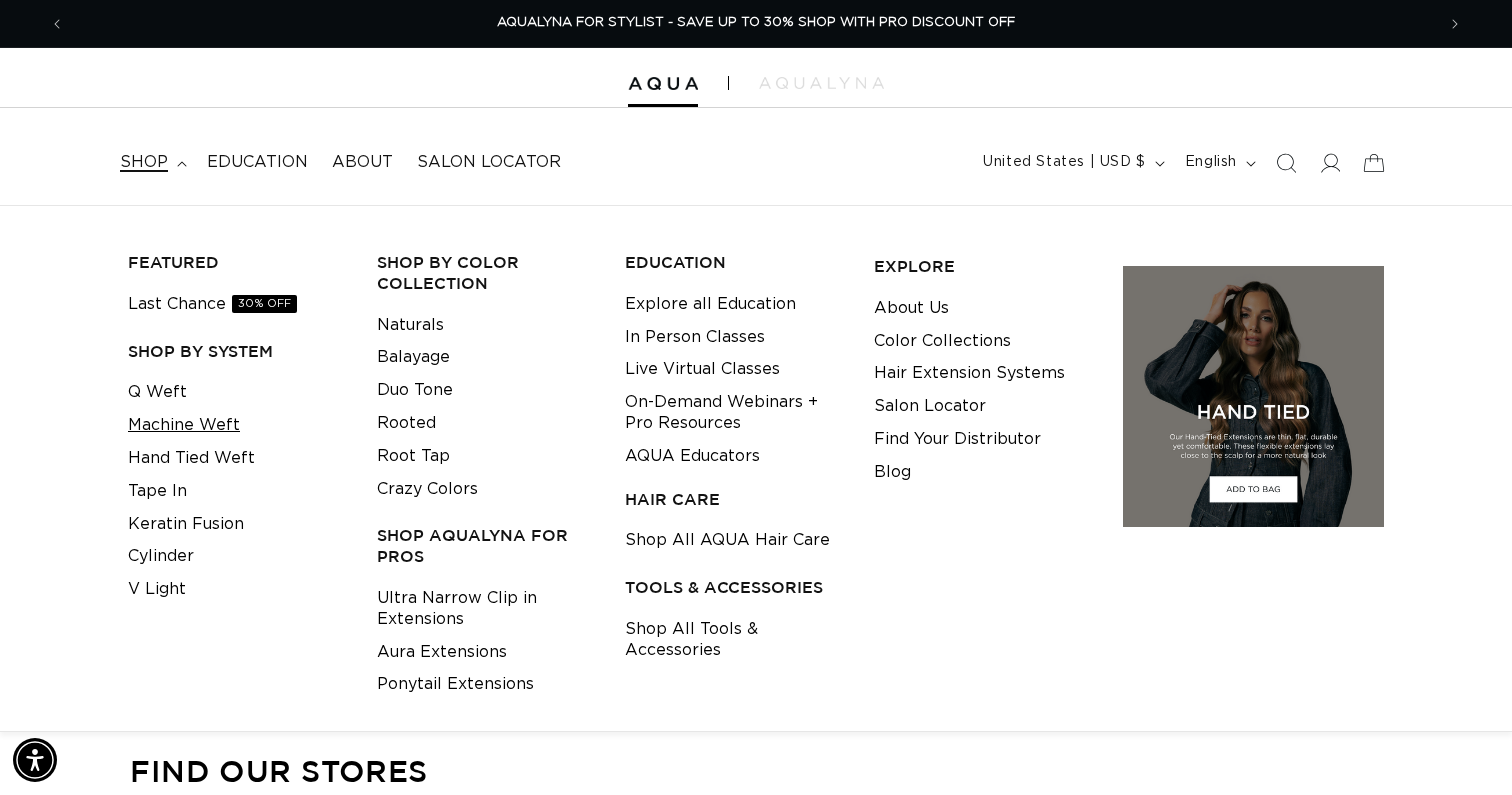 click on "Machine Weft" at bounding box center (184, 425) 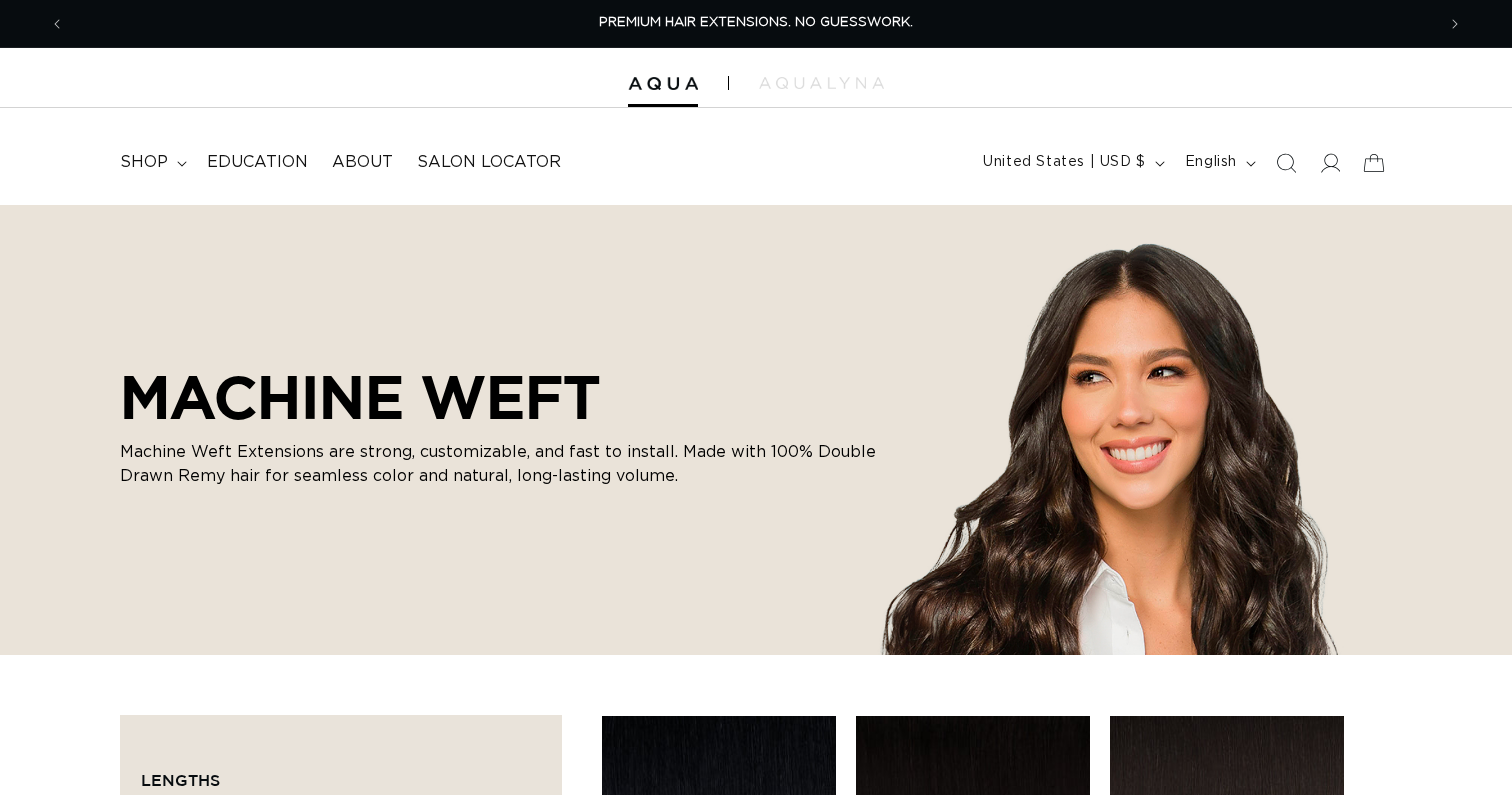 scroll, scrollTop: 0, scrollLeft: 0, axis: both 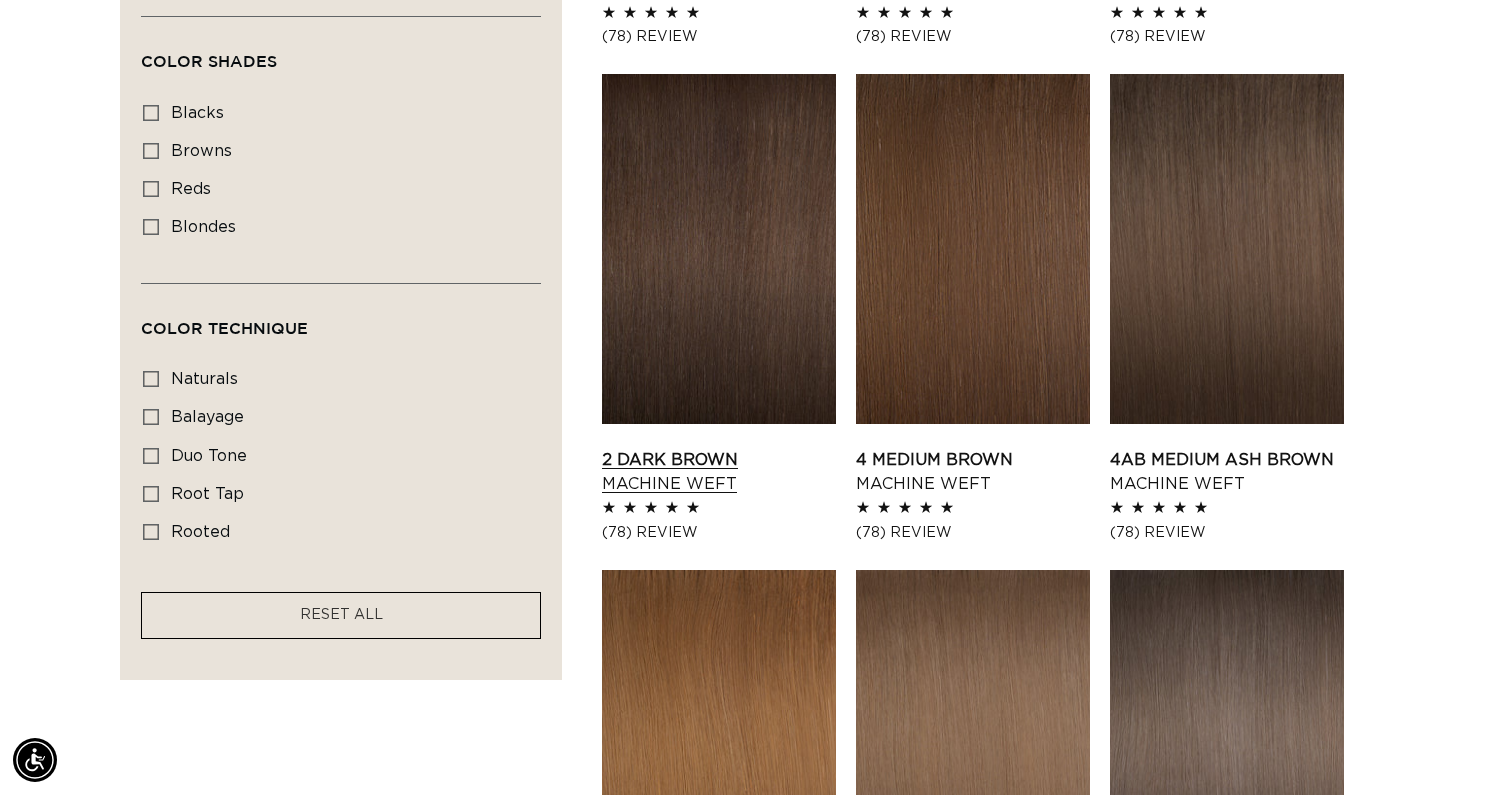 click on "2 Dark Brown
Machine Weft" at bounding box center [719, 472] 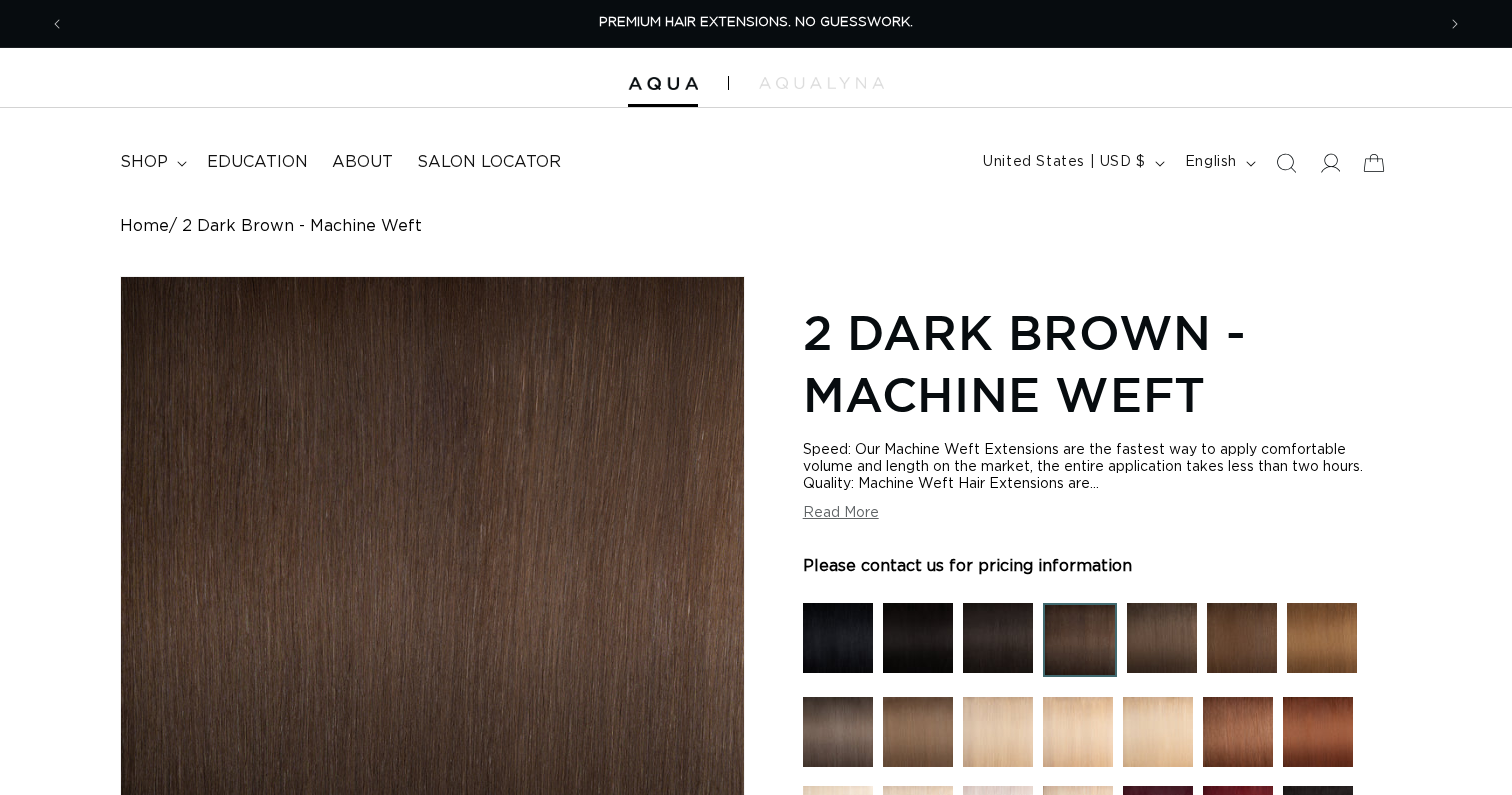 scroll, scrollTop: 0, scrollLeft: 0, axis: both 